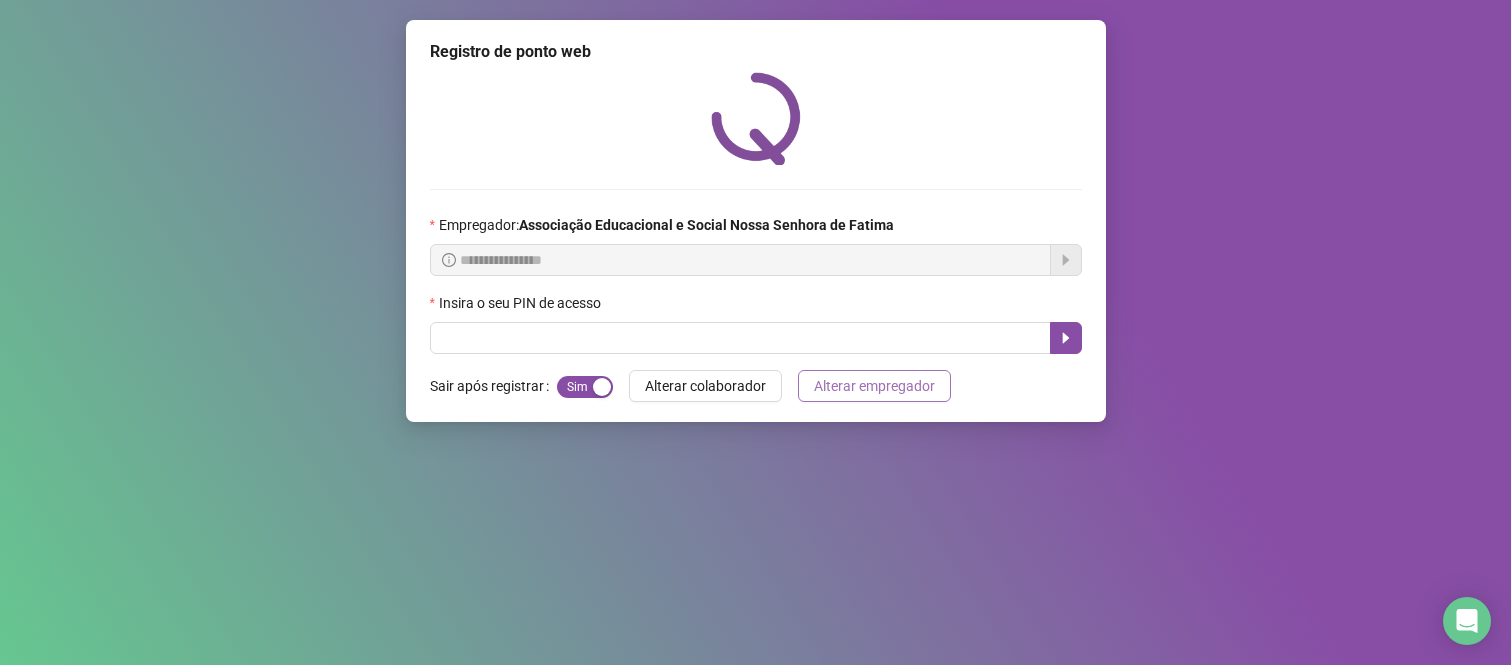 scroll, scrollTop: 0, scrollLeft: 0, axis: both 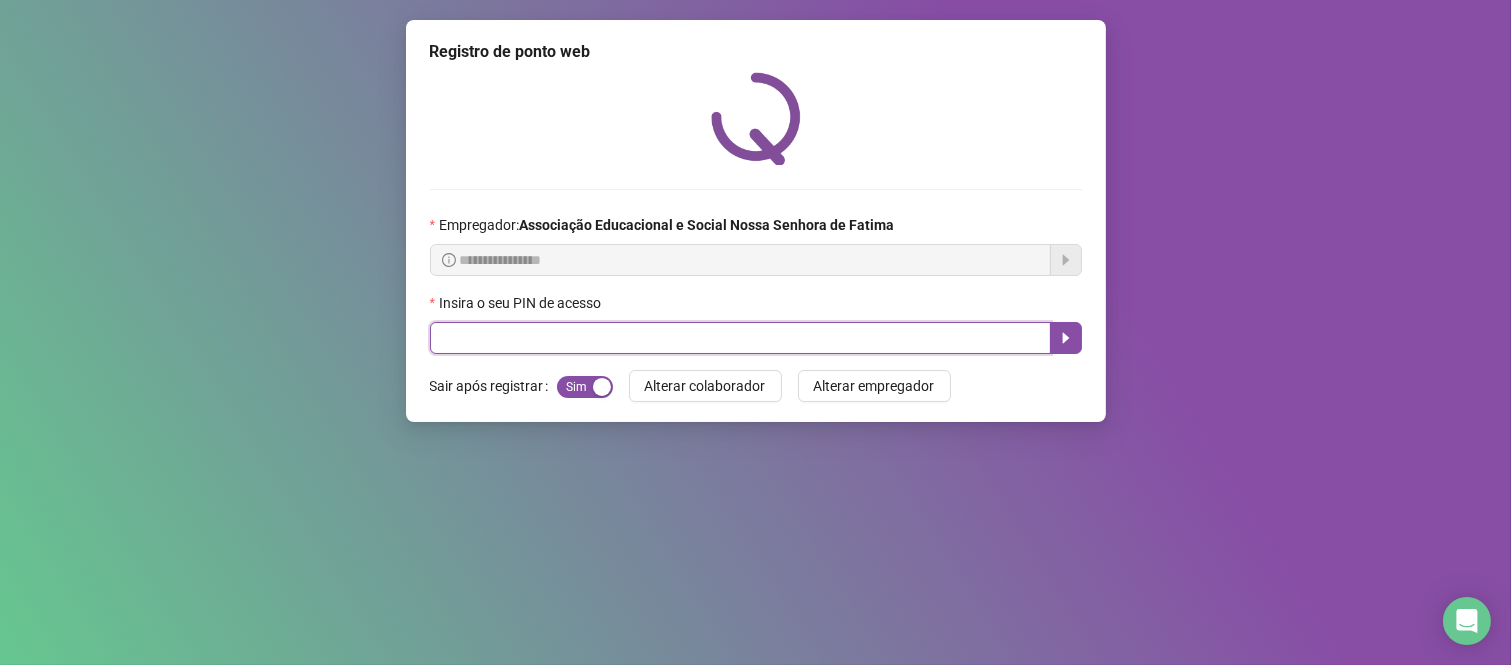 click at bounding box center (740, 338) 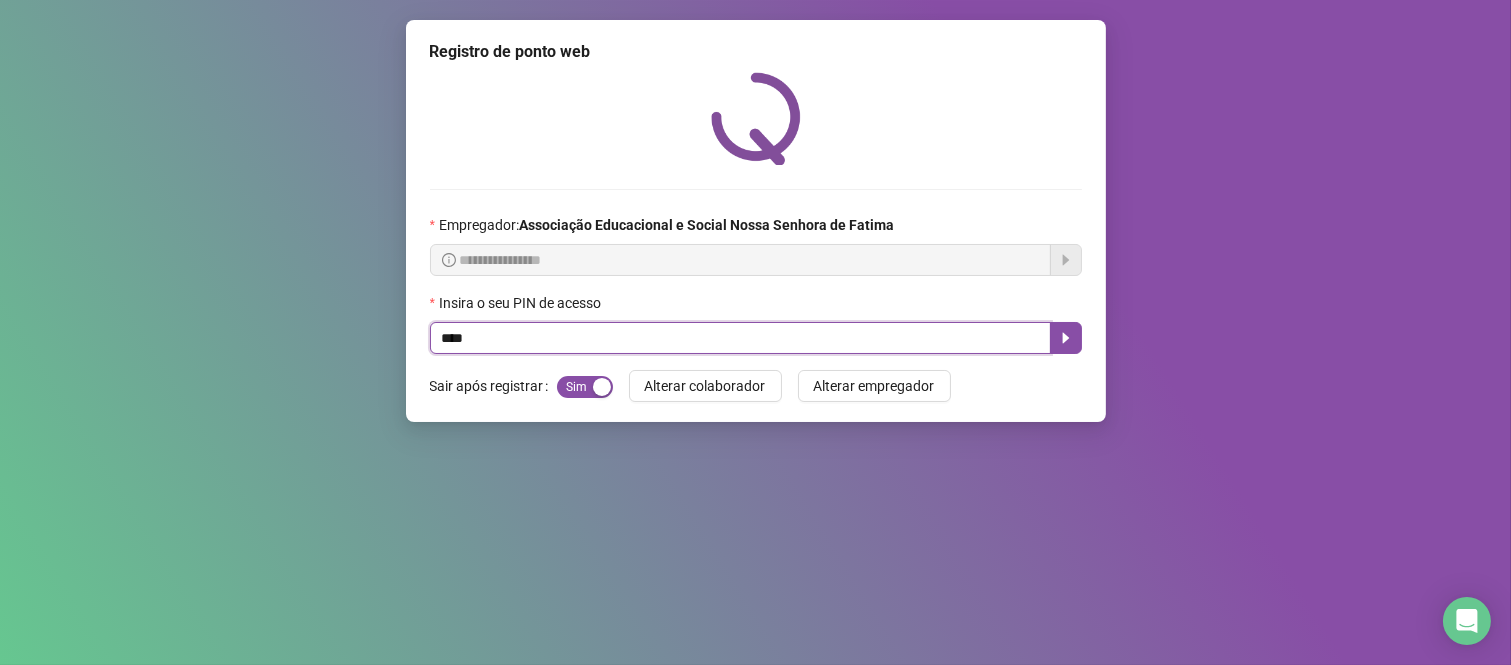 type on "****" 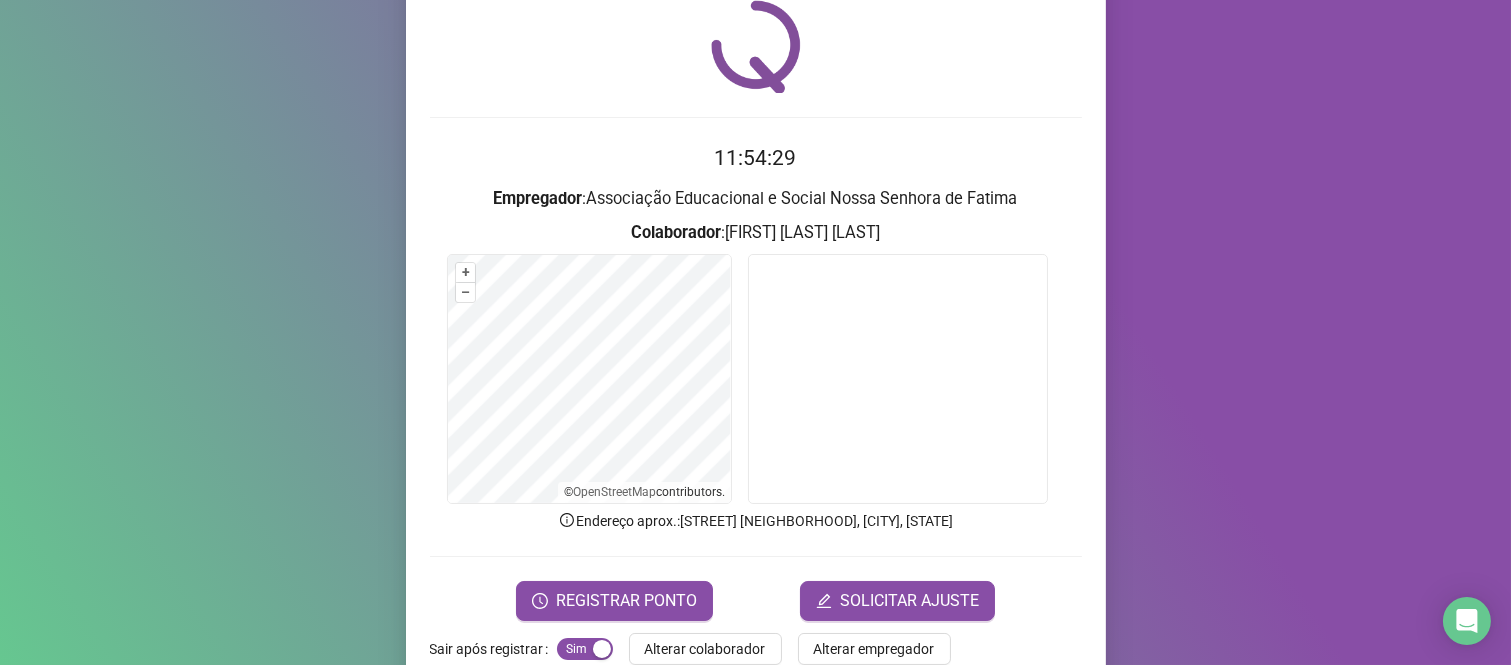 scroll, scrollTop: 111, scrollLeft: 0, axis: vertical 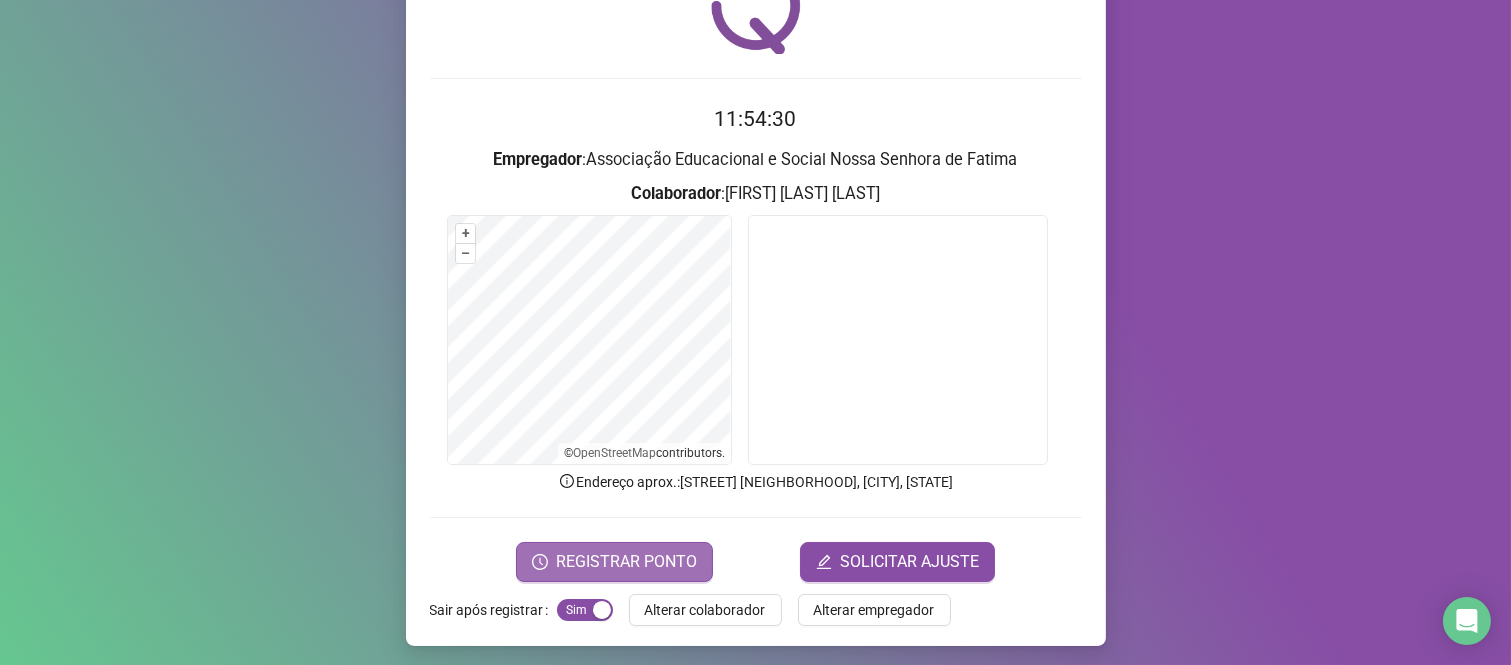 click on "REGISTRAR PONTO" at bounding box center (614, 562) 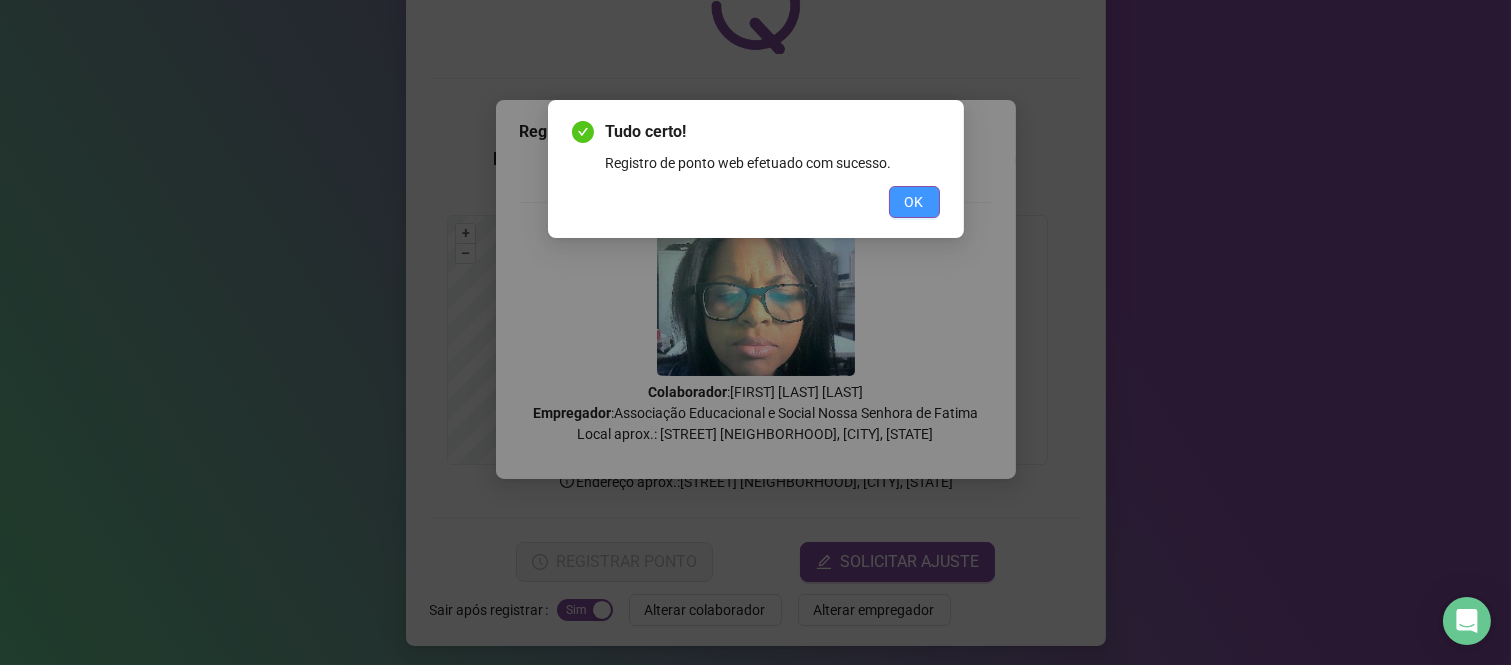 click on "OK" at bounding box center (914, 202) 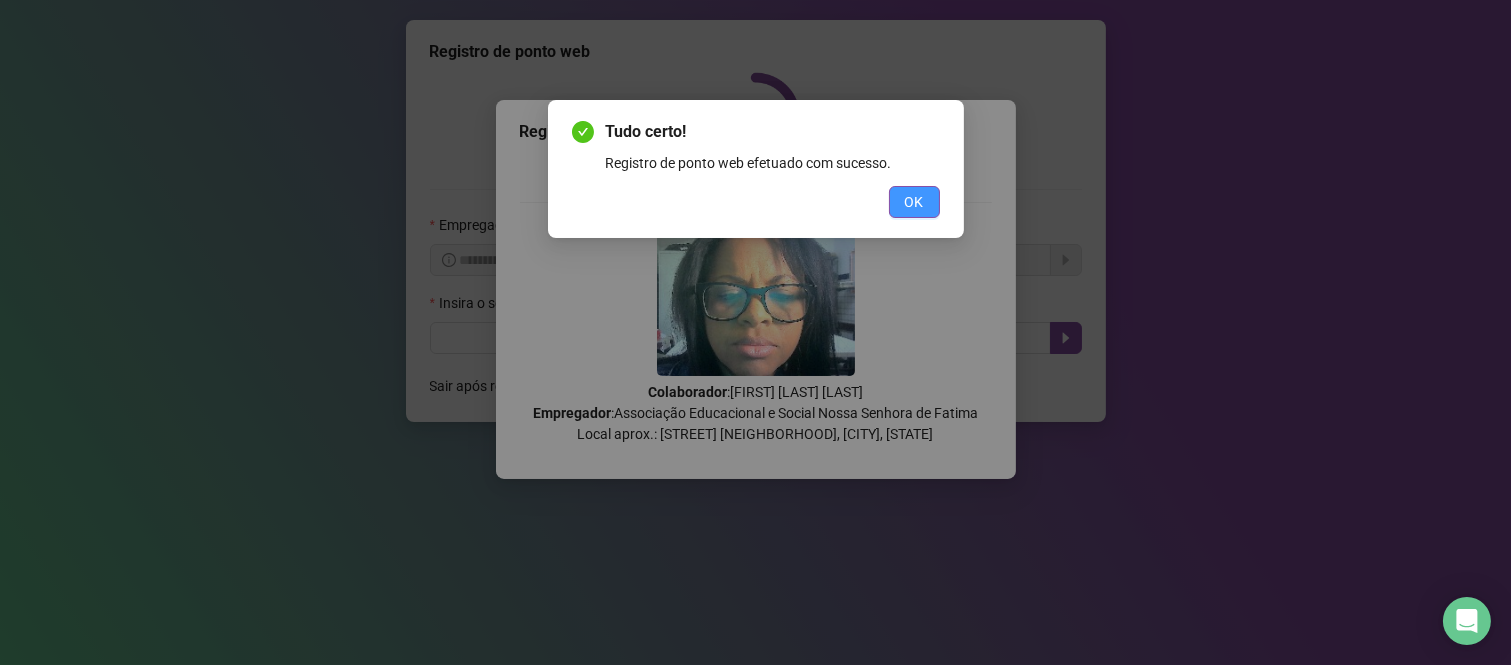 scroll, scrollTop: 0, scrollLeft: 0, axis: both 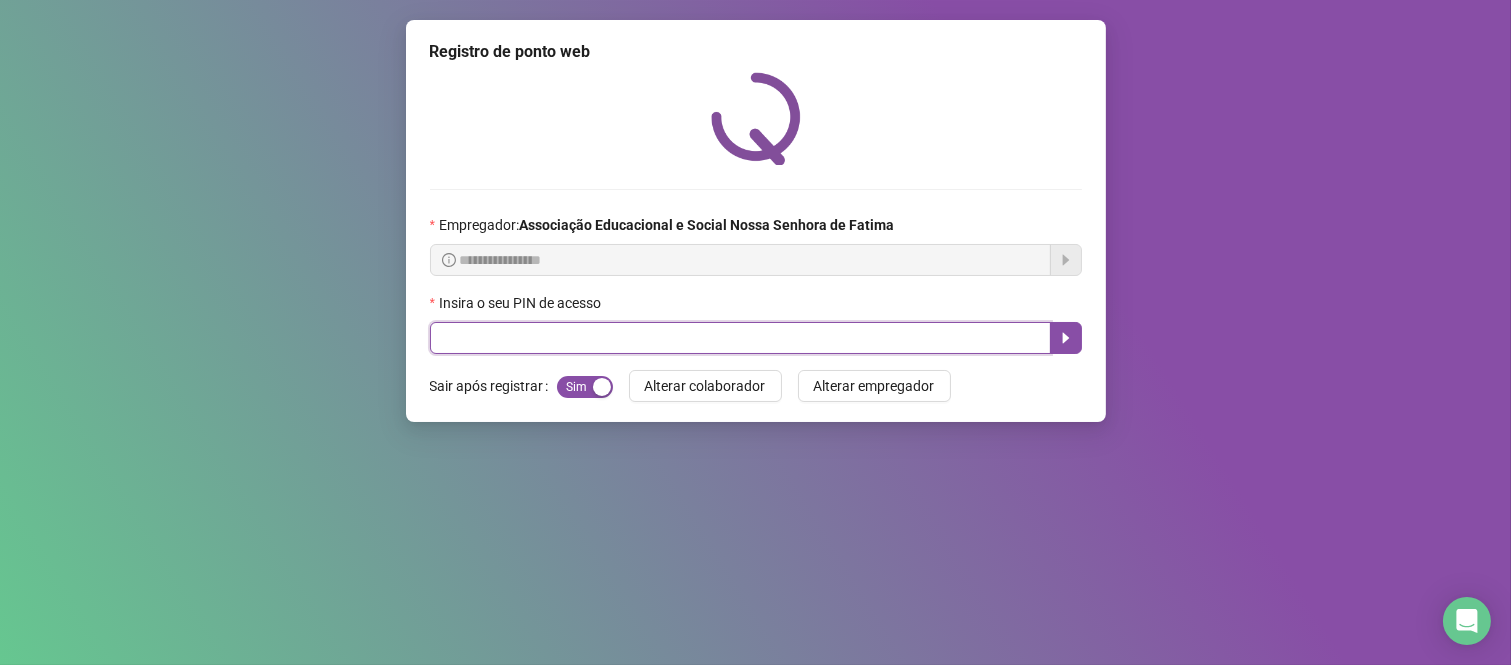 click at bounding box center [740, 338] 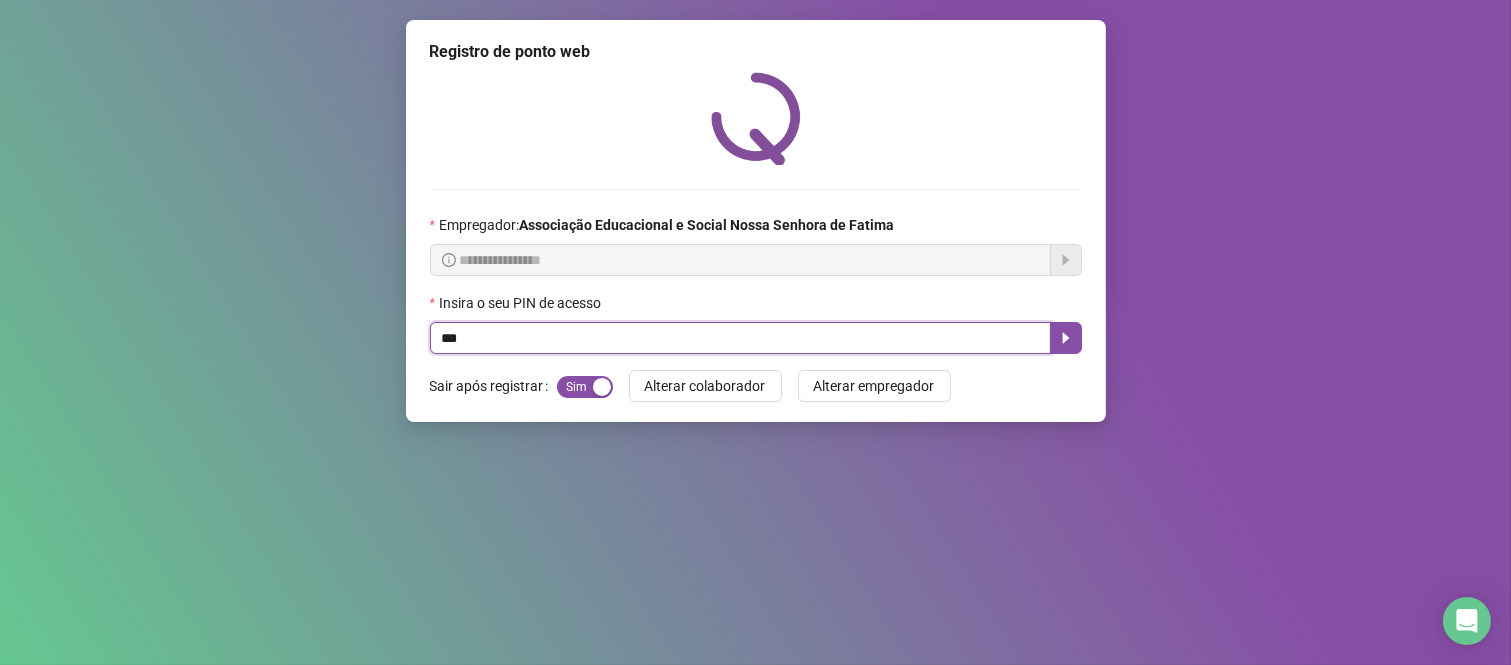 type on "***" 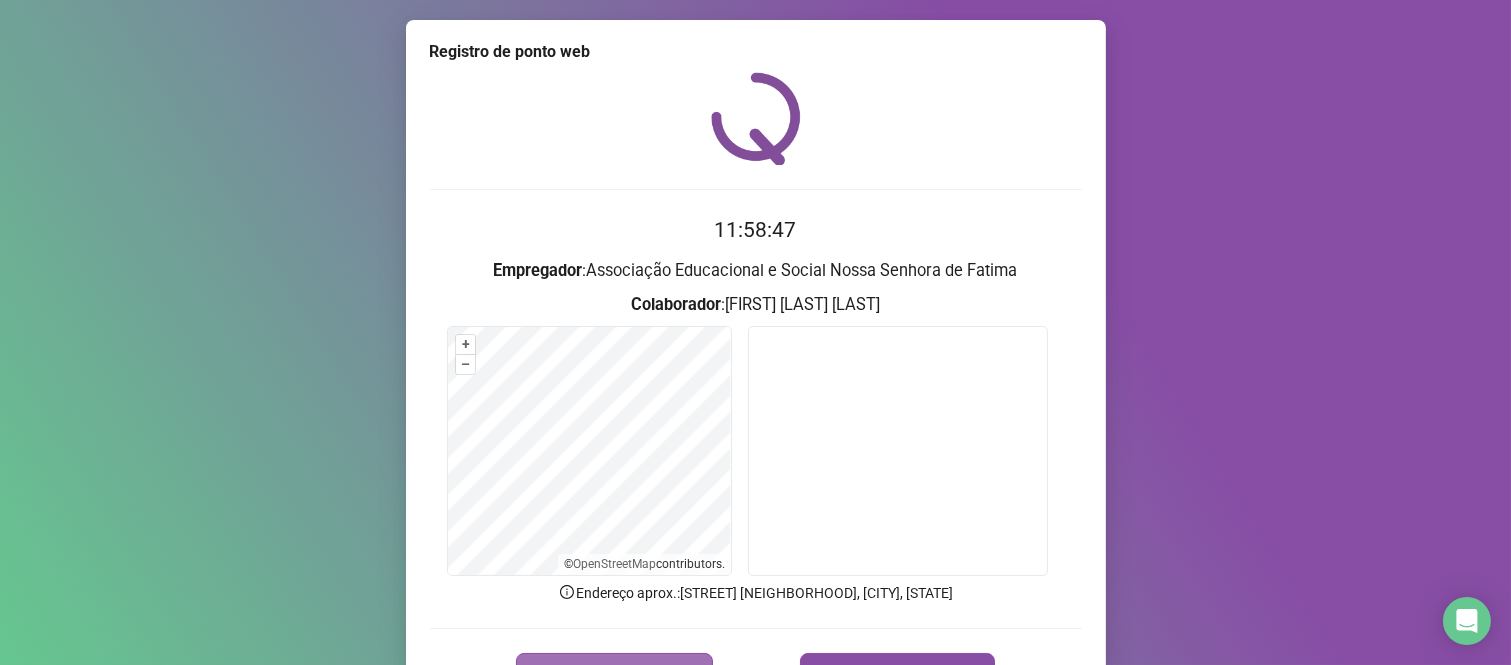 click on "REGISTRAR PONTO" at bounding box center [626, 673] 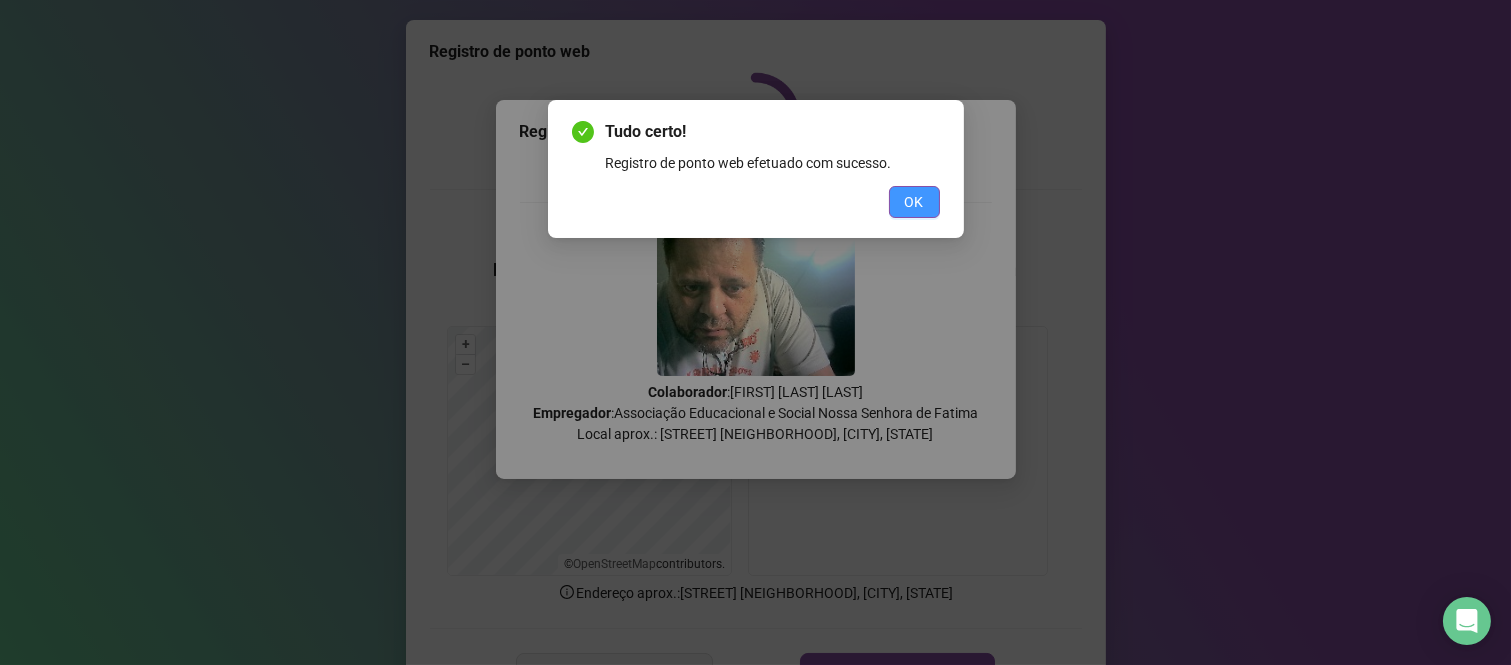 click on "OK" at bounding box center [914, 202] 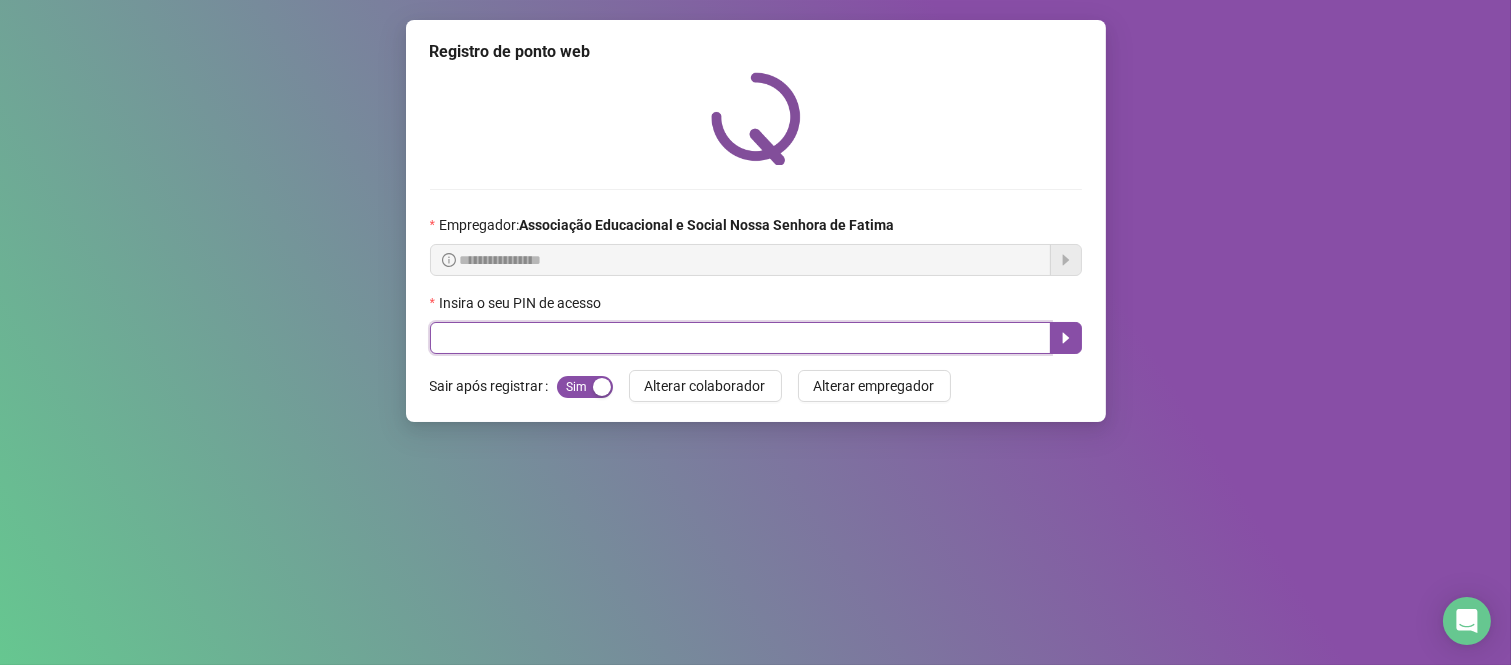 click at bounding box center [740, 338] 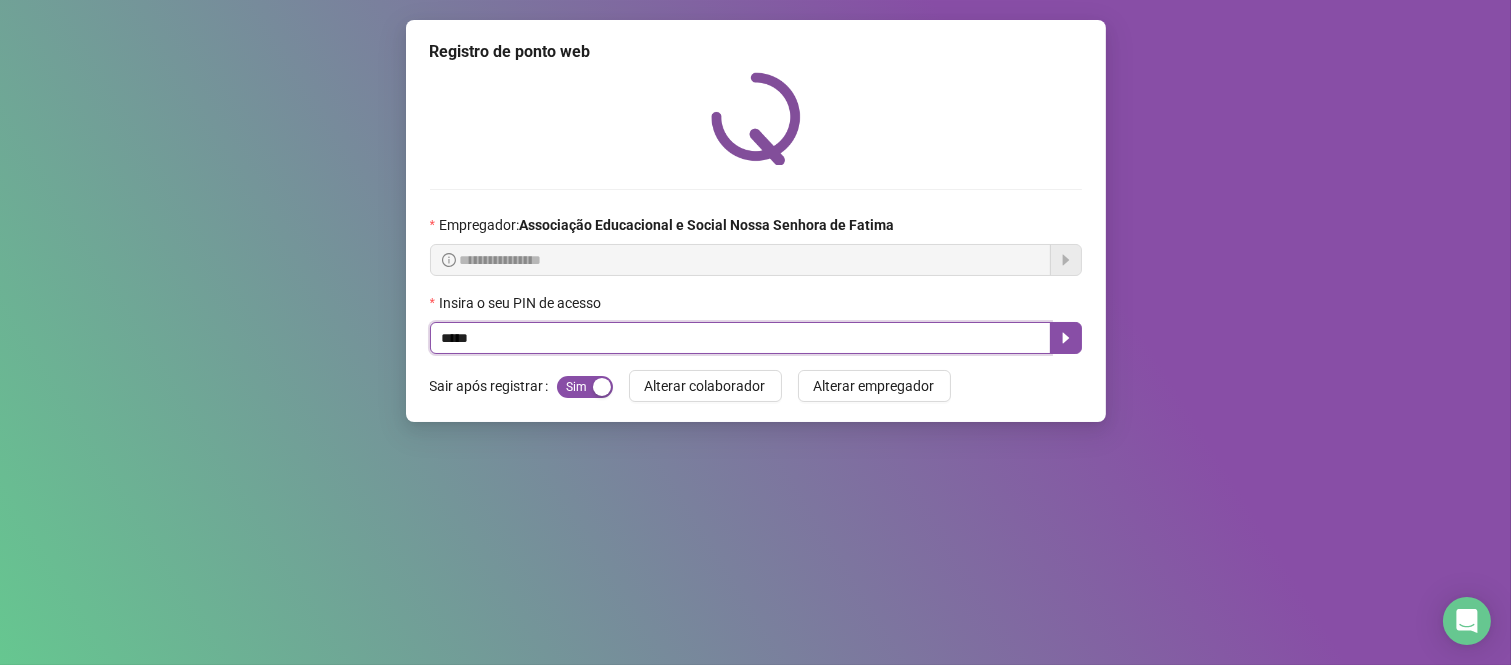 type on "*****" 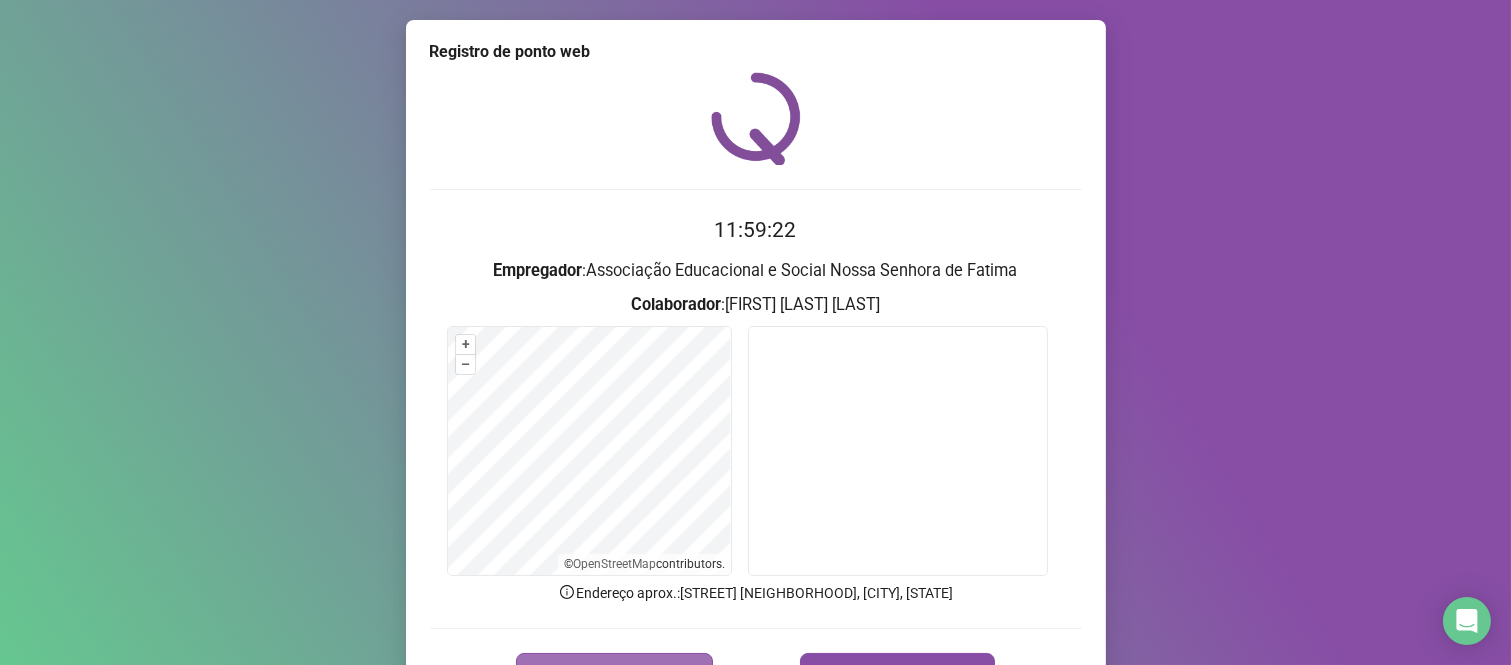click on "REGISTRAR PONTO" at bounding box center (614, 673) 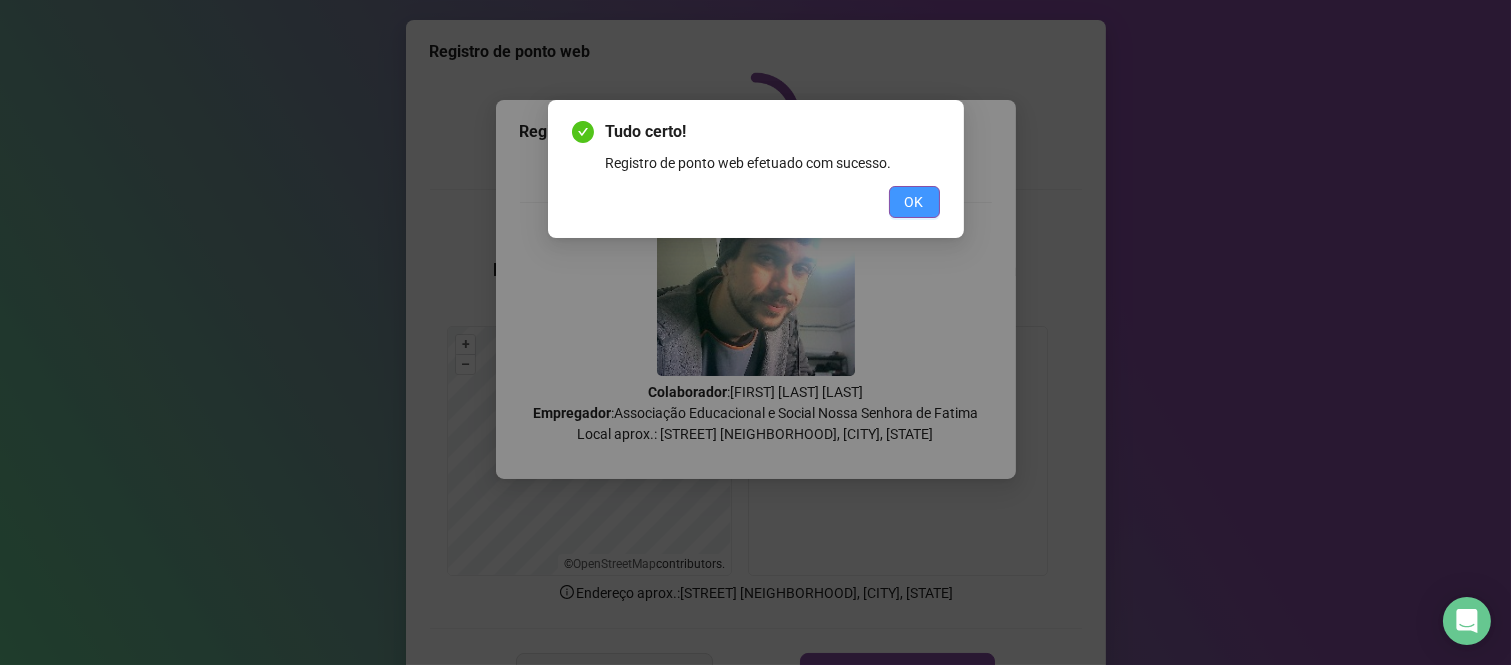 click on "OK" at bounding box center [914, 202] 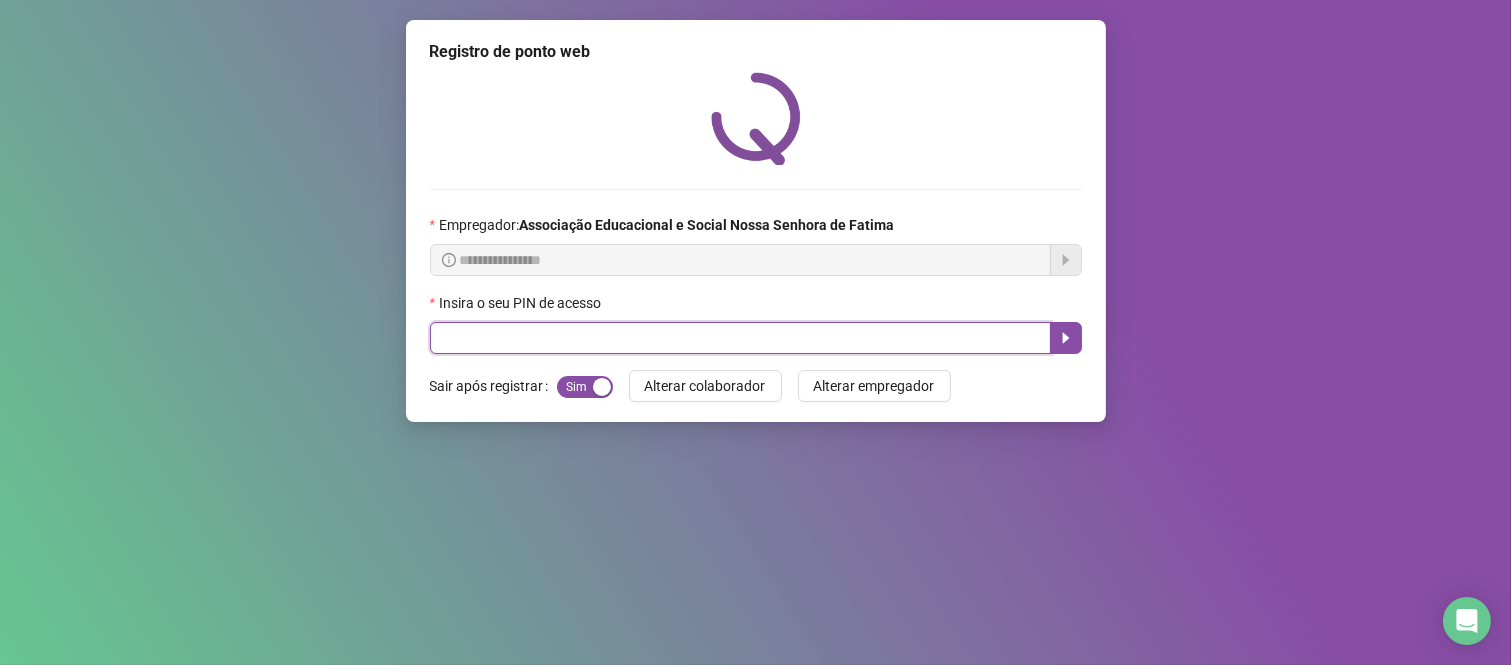 click at bounding box center (740, 338) 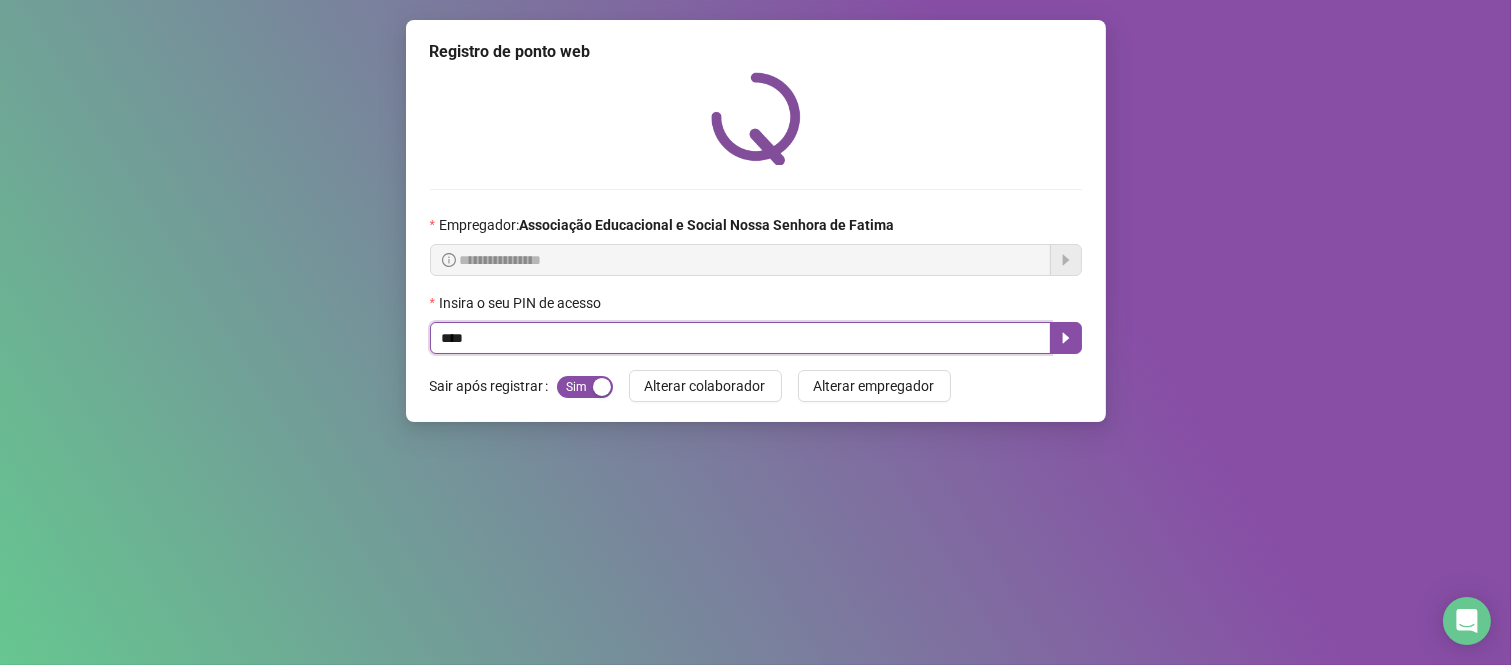 type on "****" 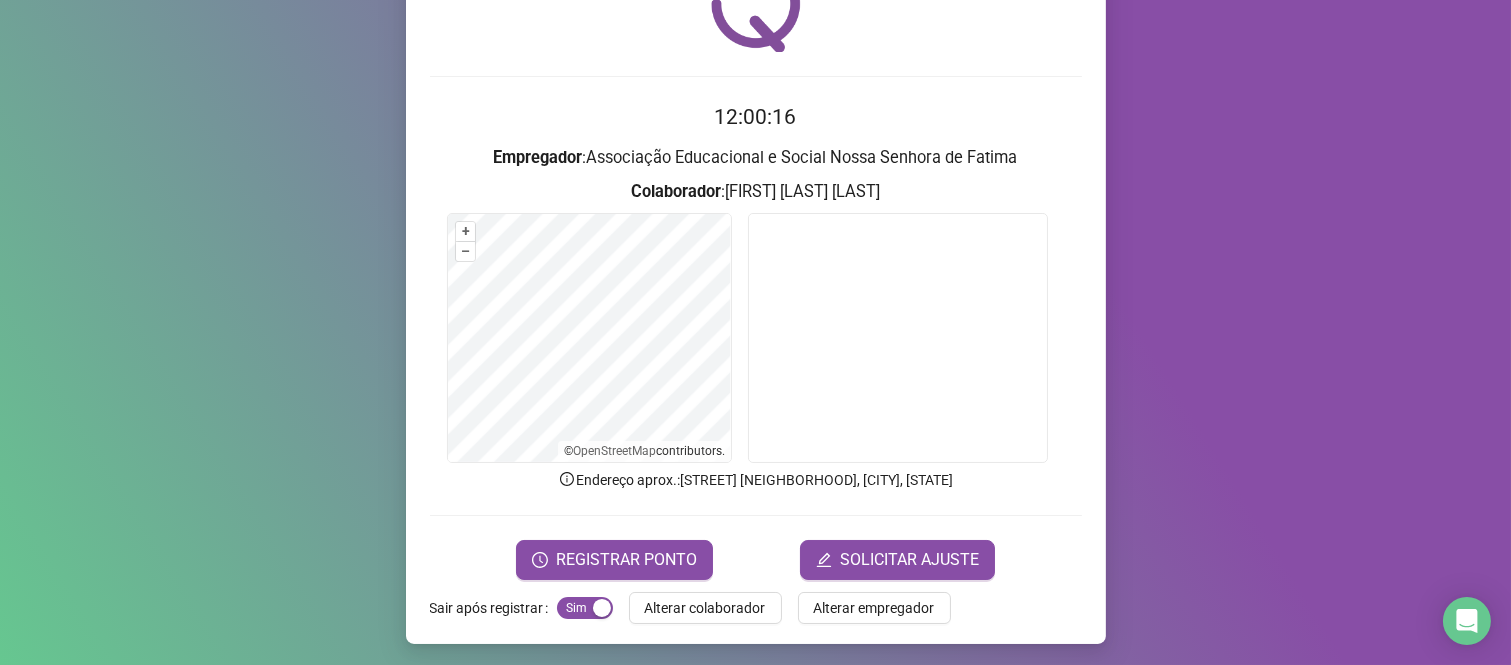 scroll, scrollTop: 114, scrollLeft: 0, axis: vertical 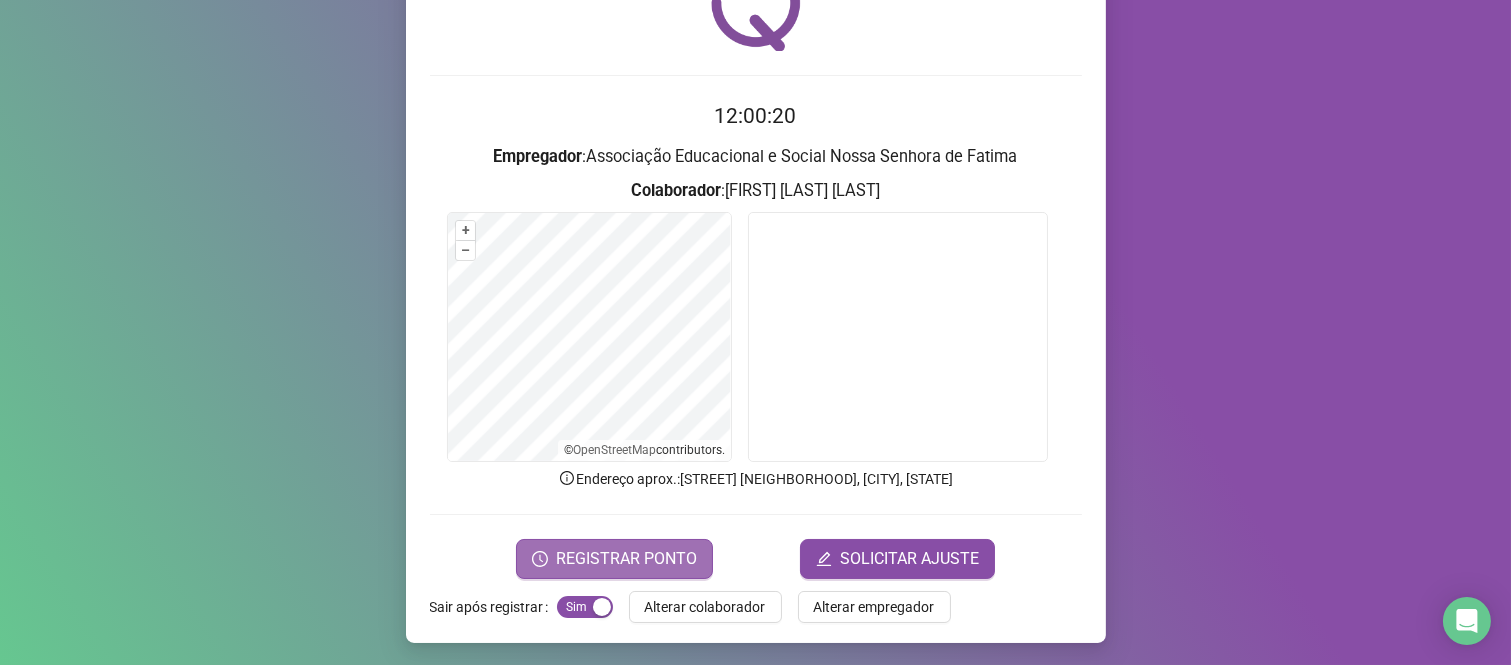 click on "REGISTRAR PONTO" at bounding box center [626, 559] 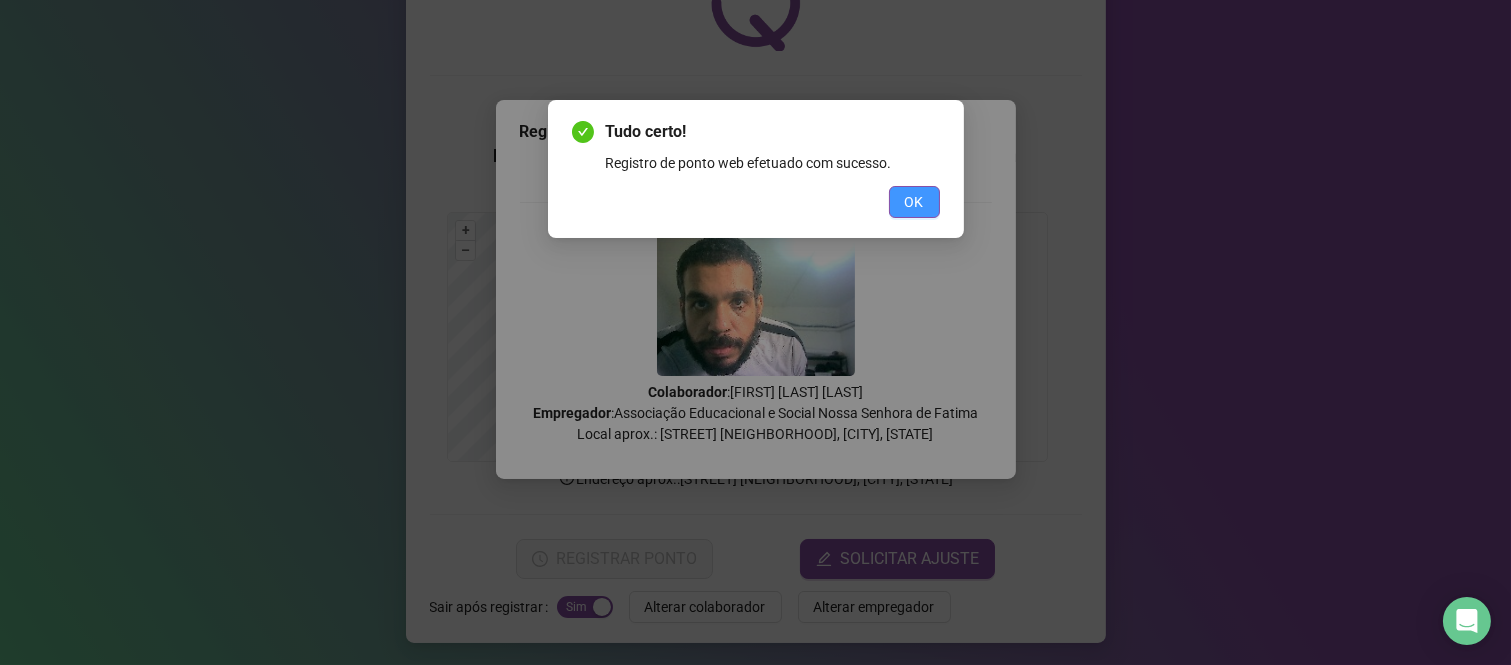 click on "OK" at bounding box center (914, 202) 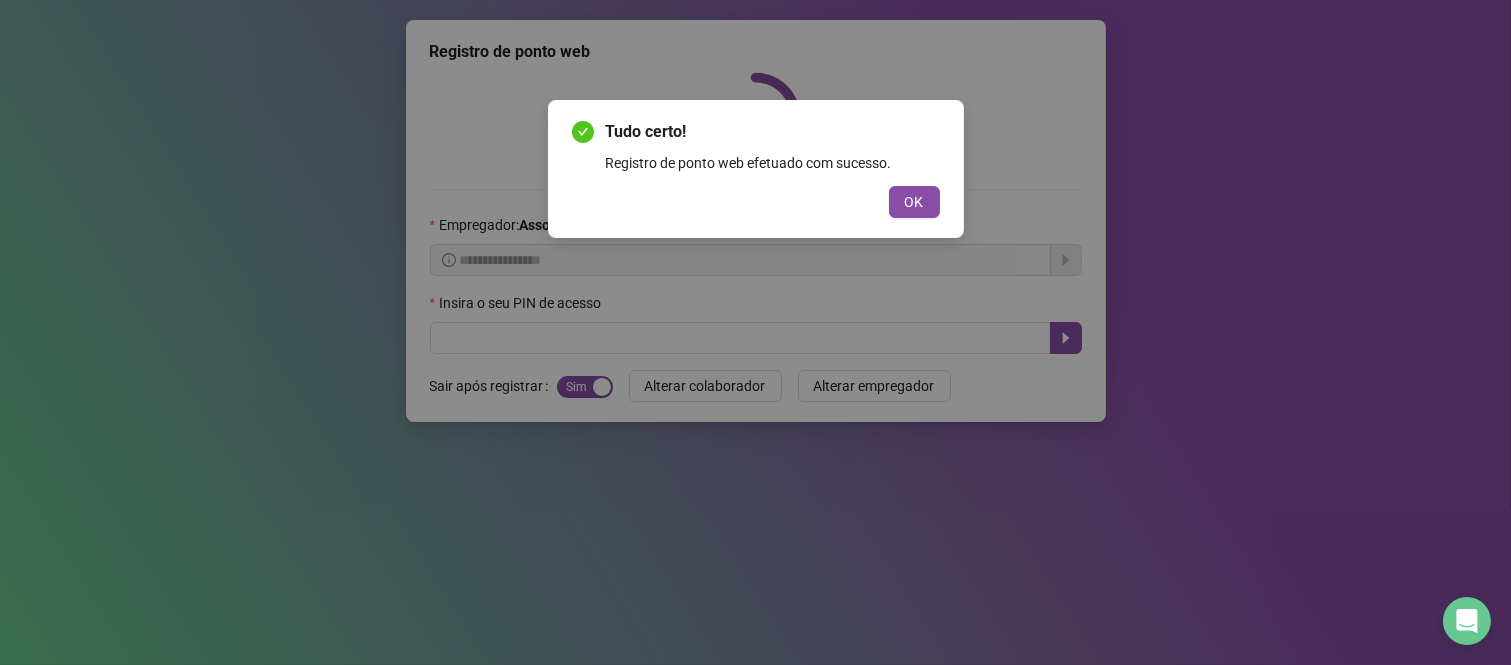 scroll, scrollTop: 0, scrollLeft: 0, axis: both 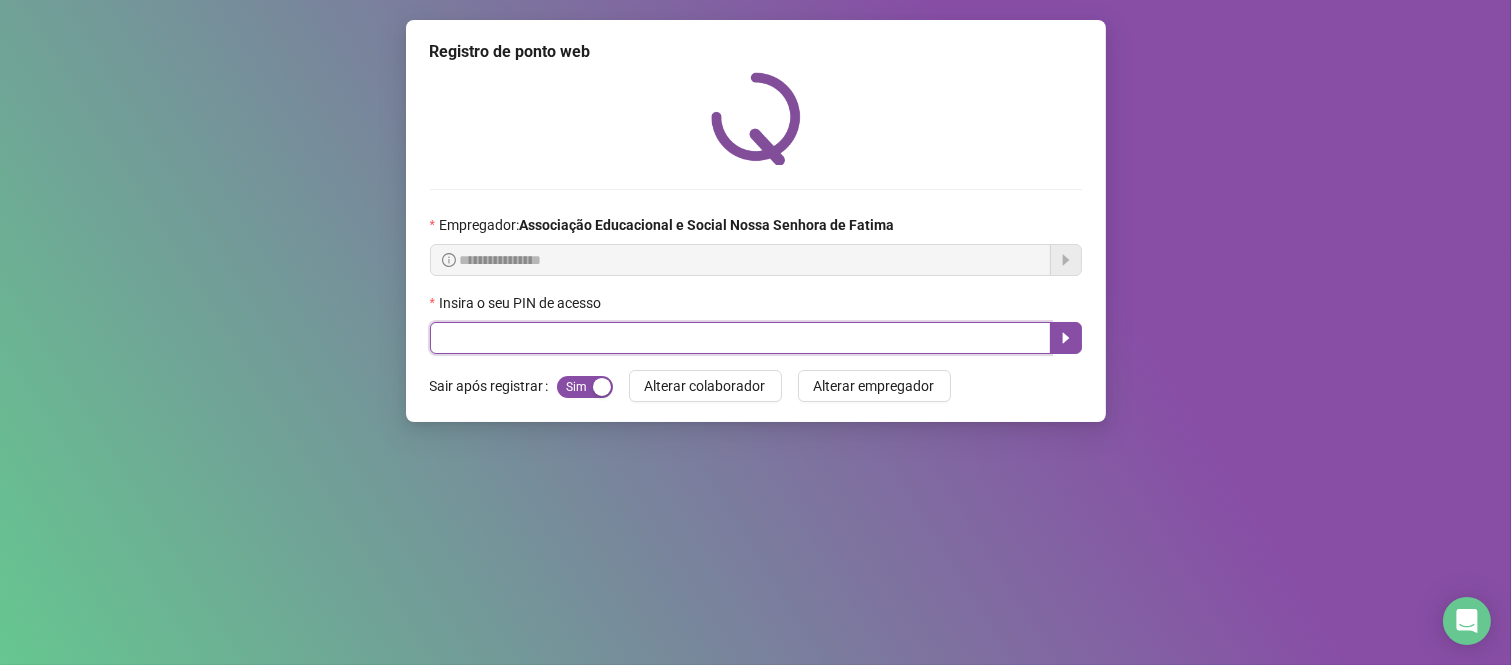 click at bounding box center [740, 338] 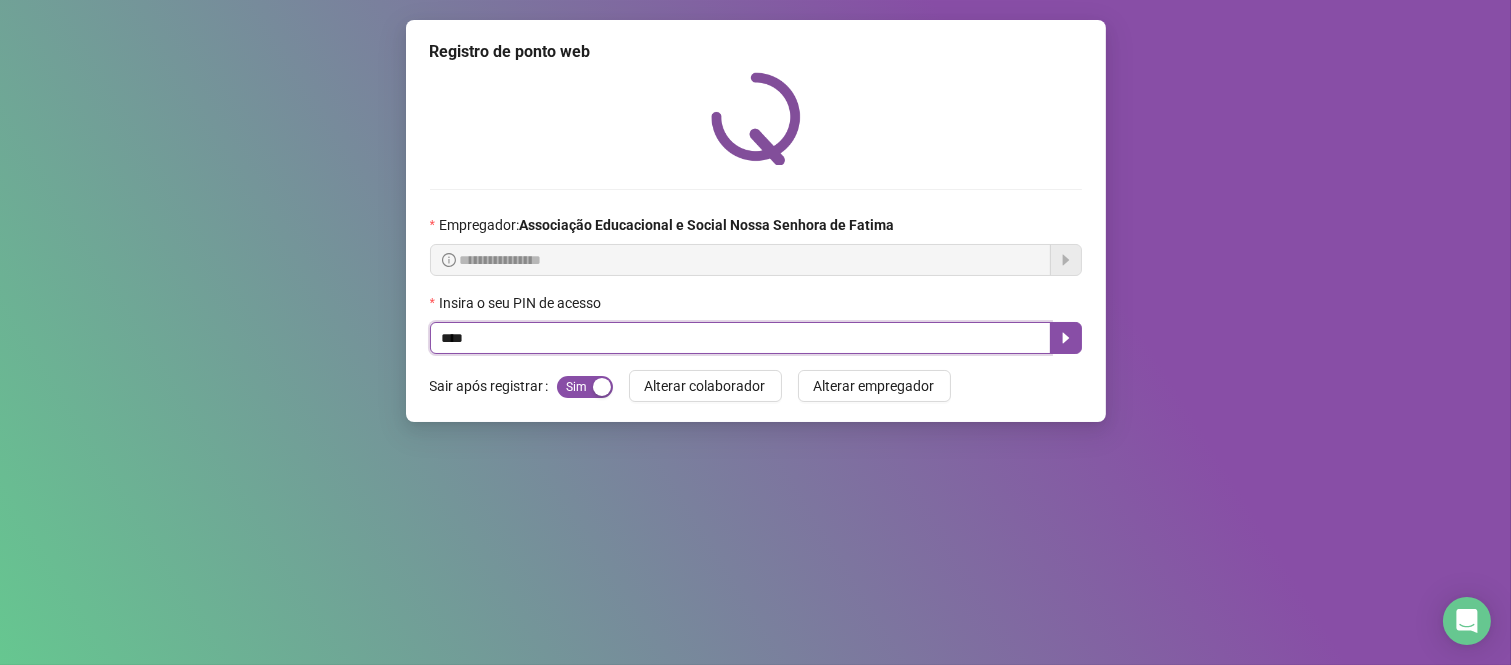 type on "****" 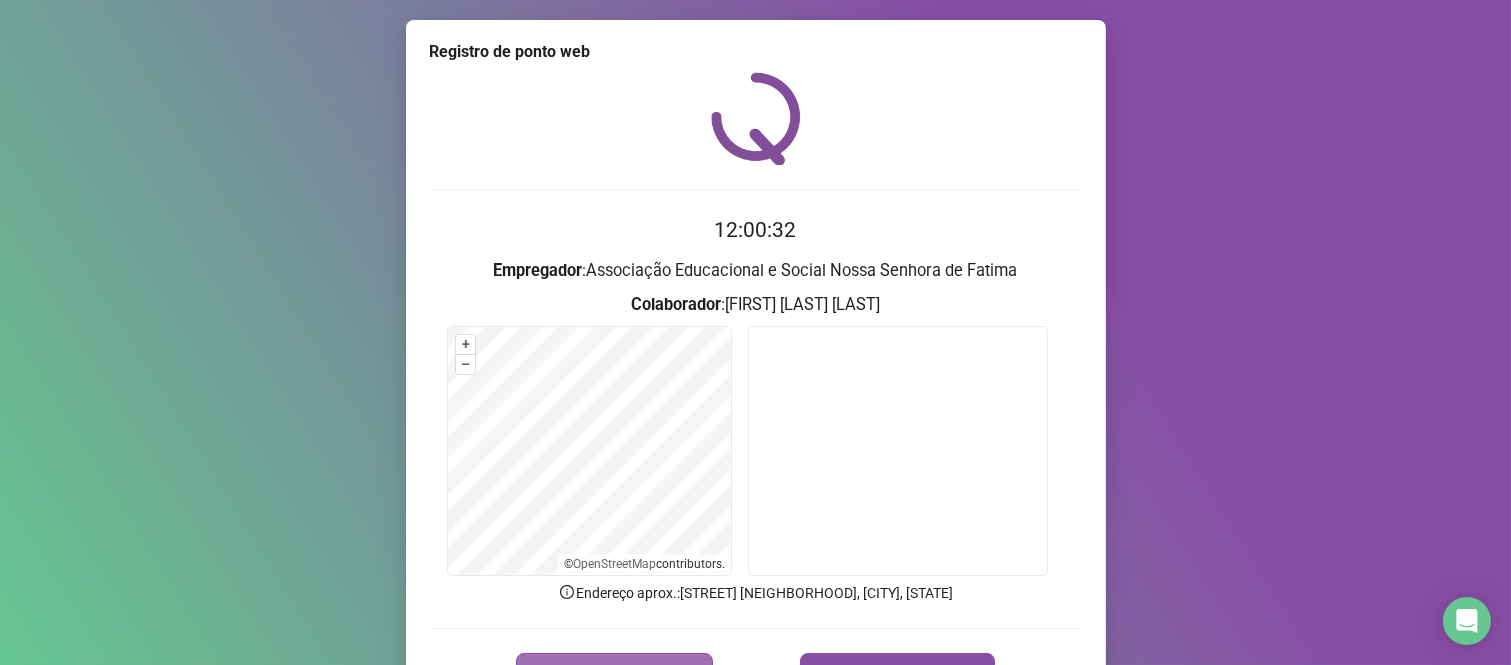 click on "REGISTRAR PONTO" at bounding box center [614, 673] 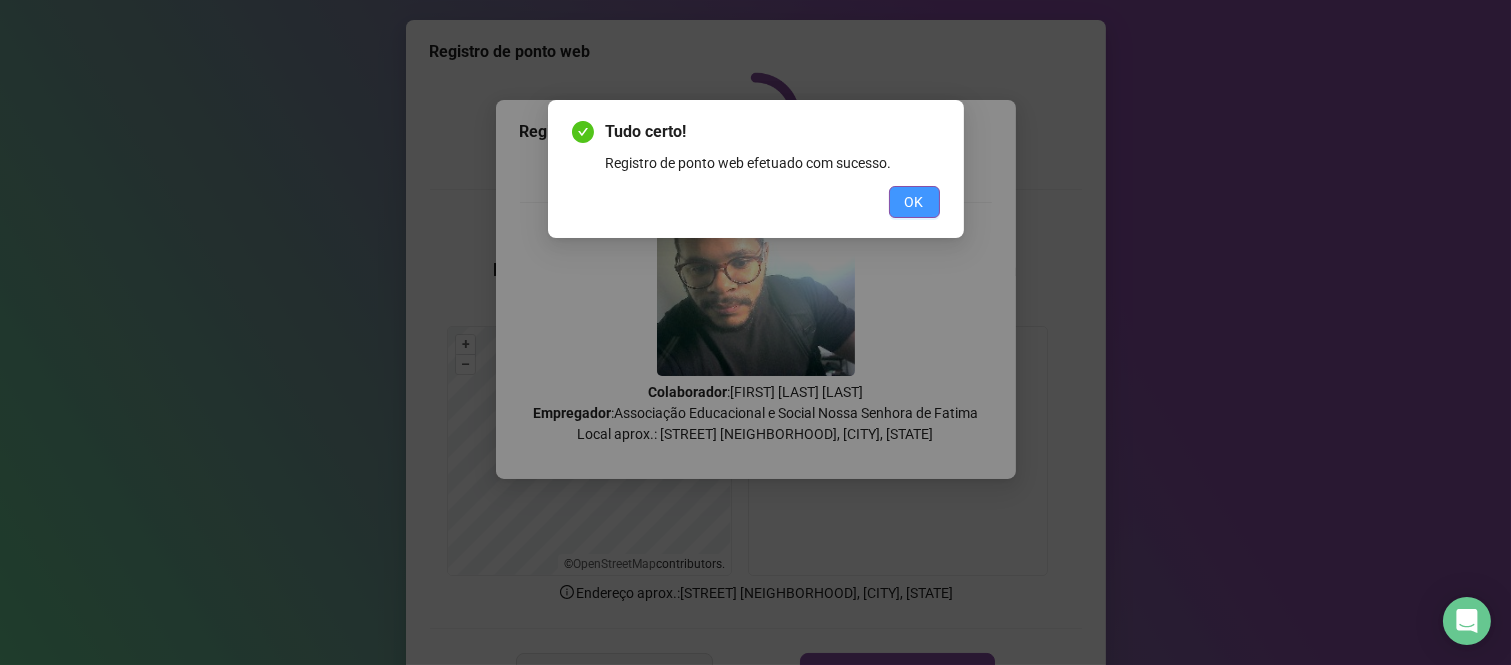 click on "OK" at bounding box center (914, 202) 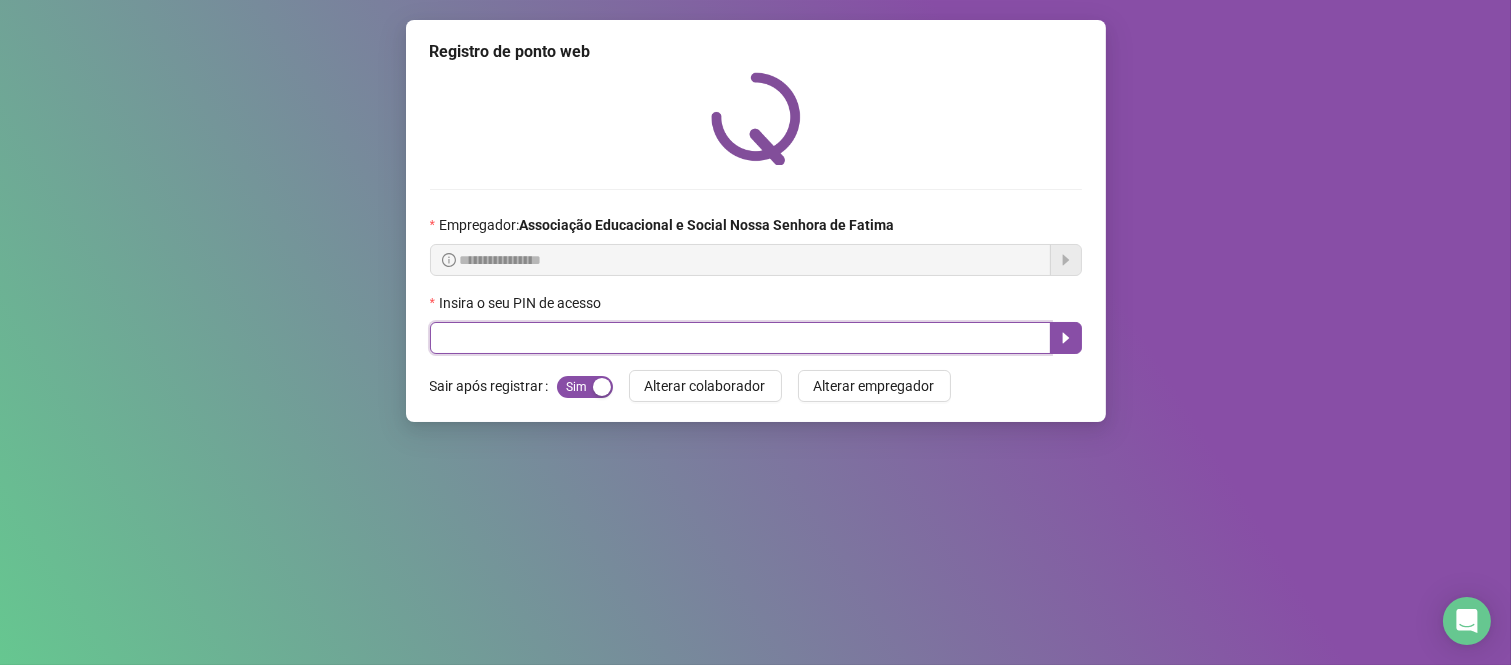 click at bounding box center [740, 338] 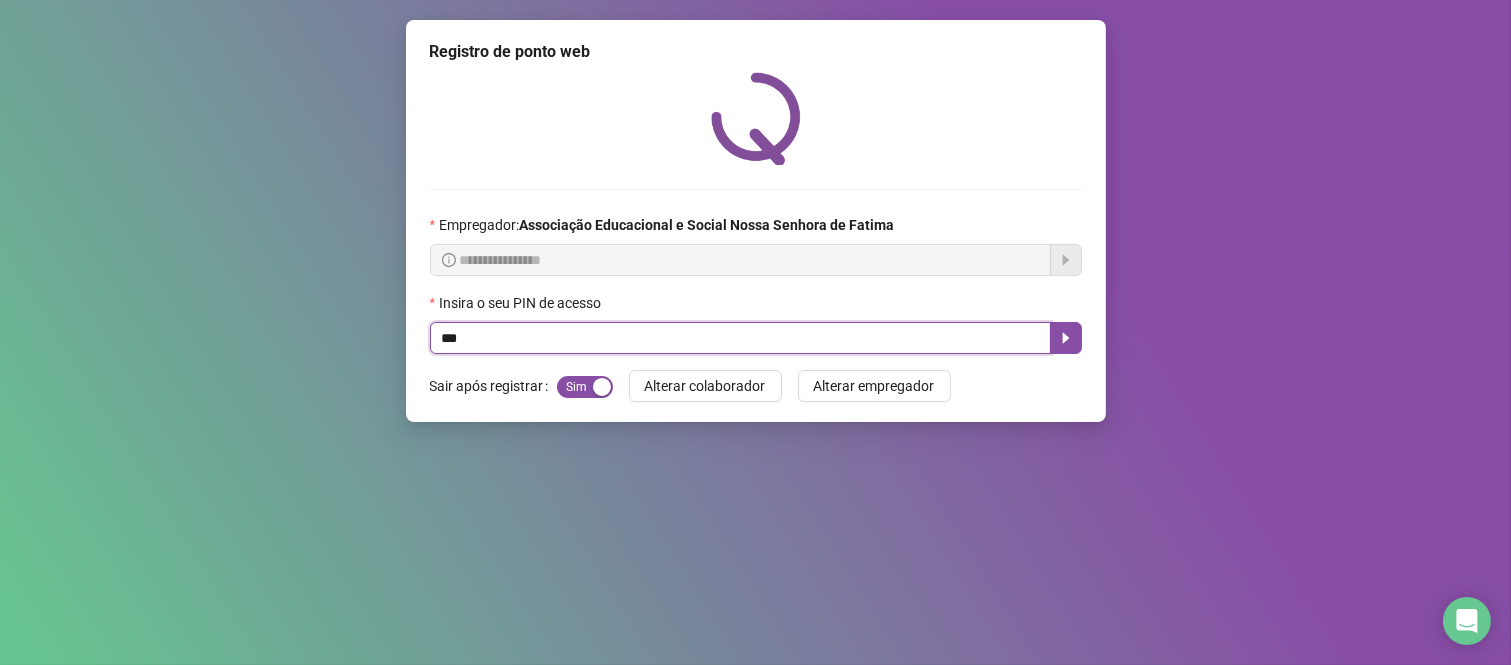 type on "****" 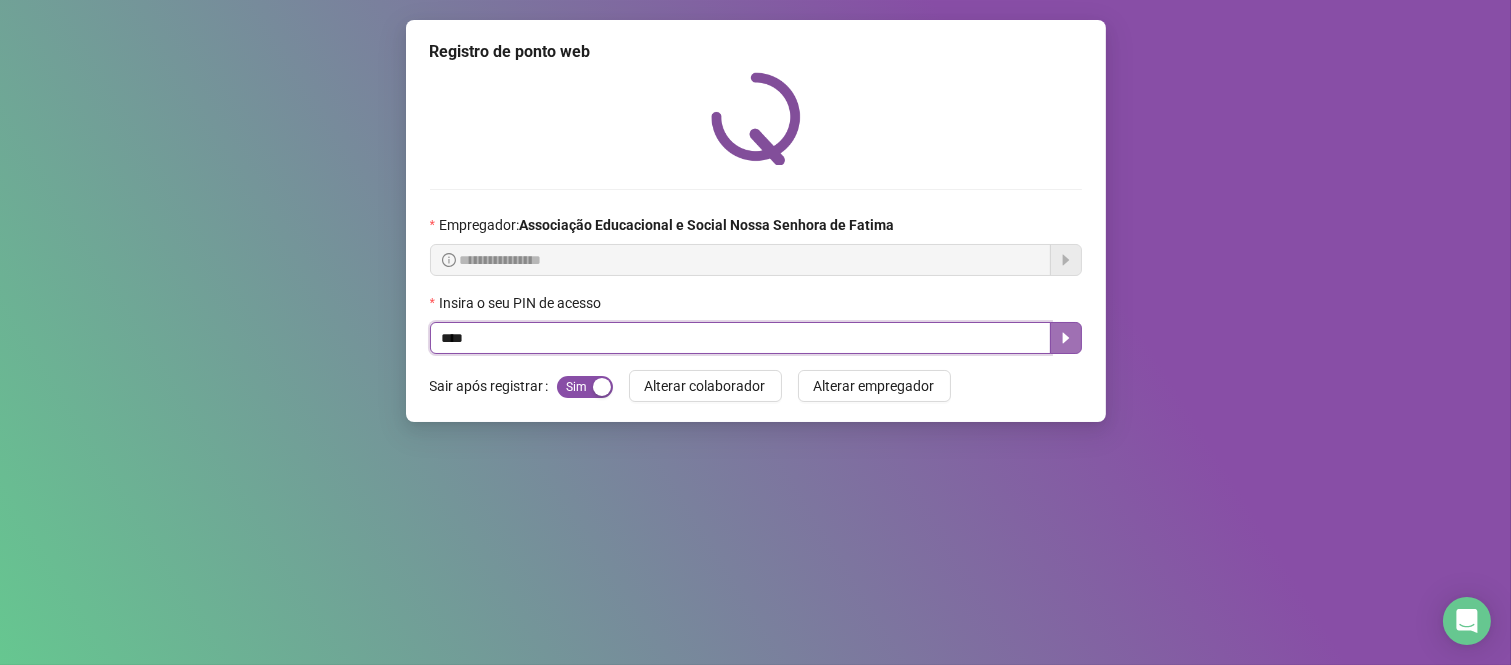 click 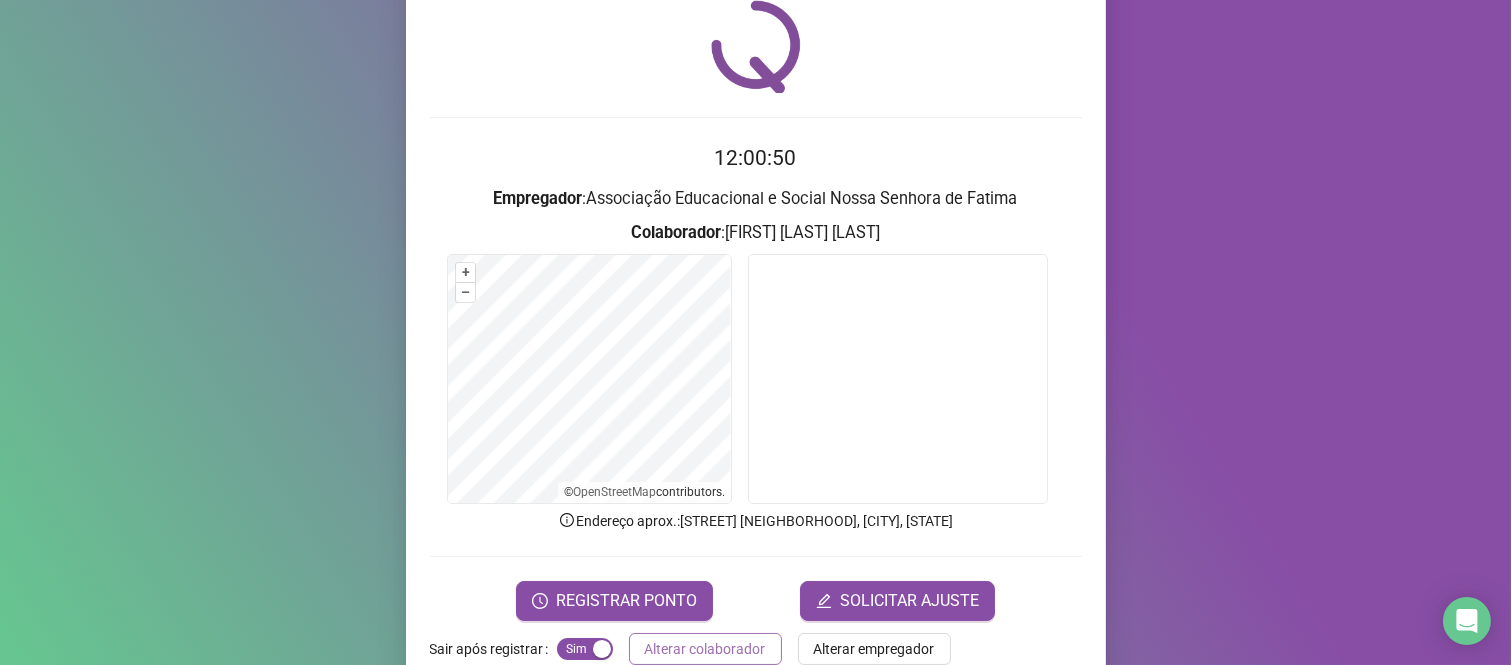 scroll, scrollTop: 111, scrollLeft: 0, axis: vertical 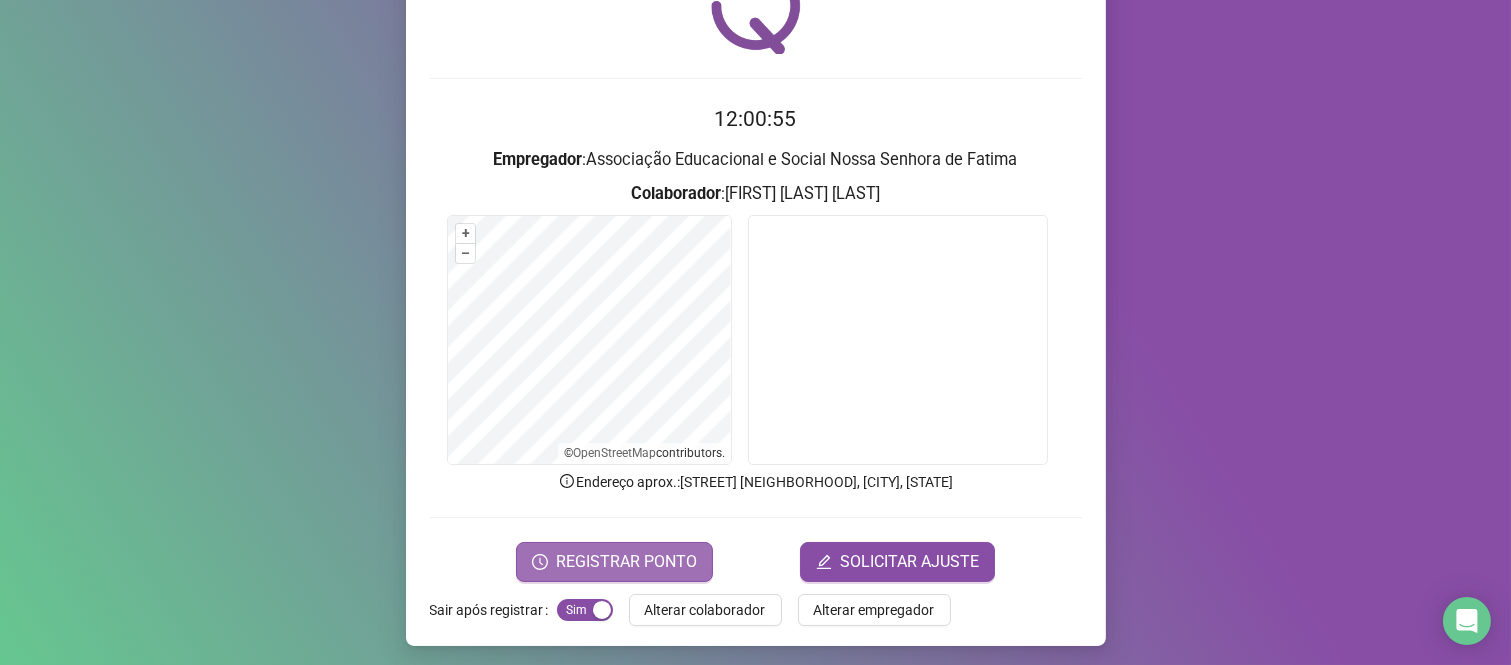 click on "REGISTRAR PONTO" at bounding box center (626, 562) 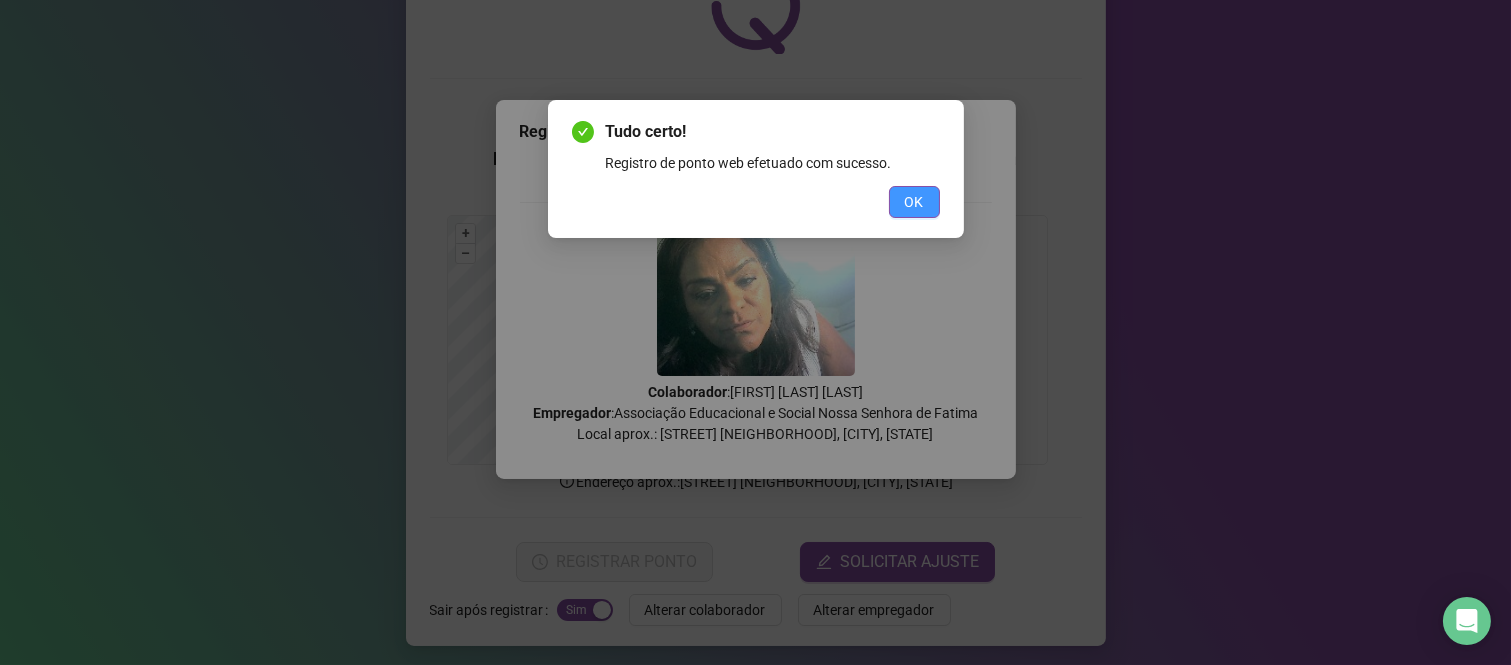 click on "OK" at bounding box center [914, 202] 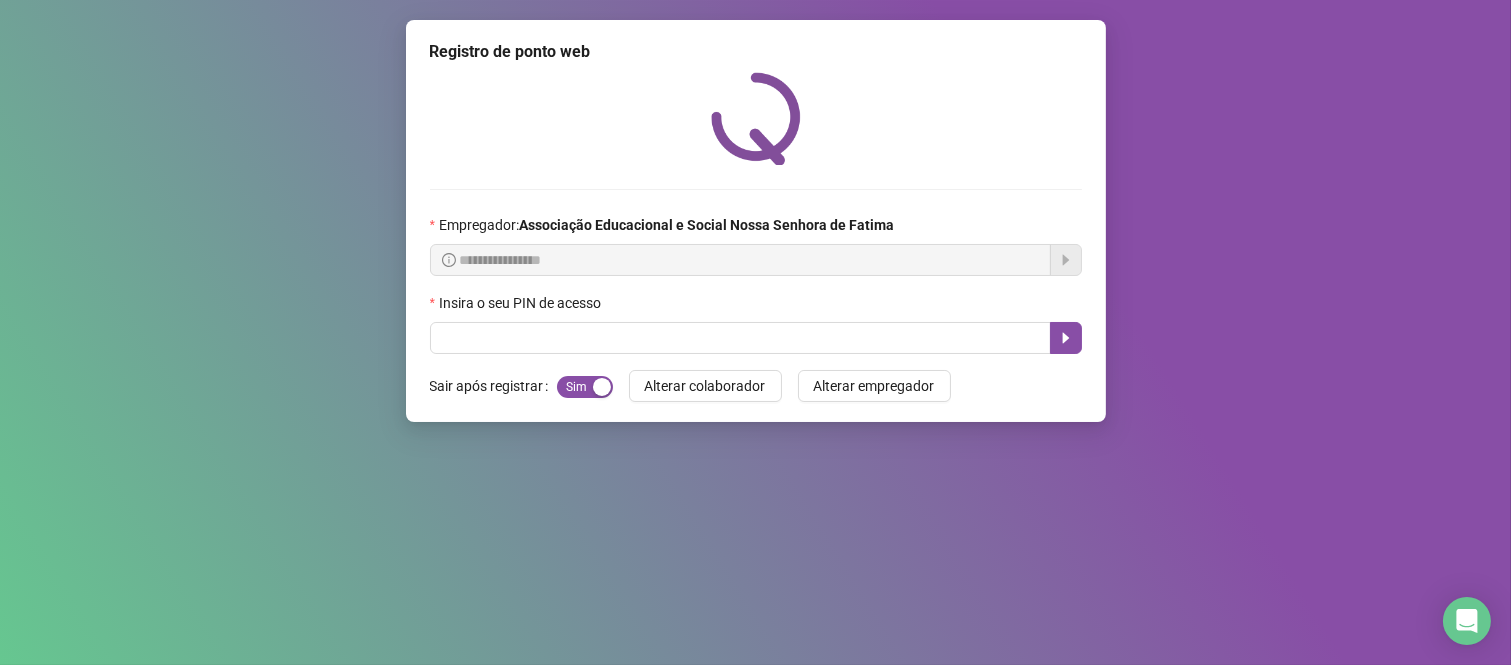 scroll, scrollTop: 0, scrollLeft: 0, axis: both 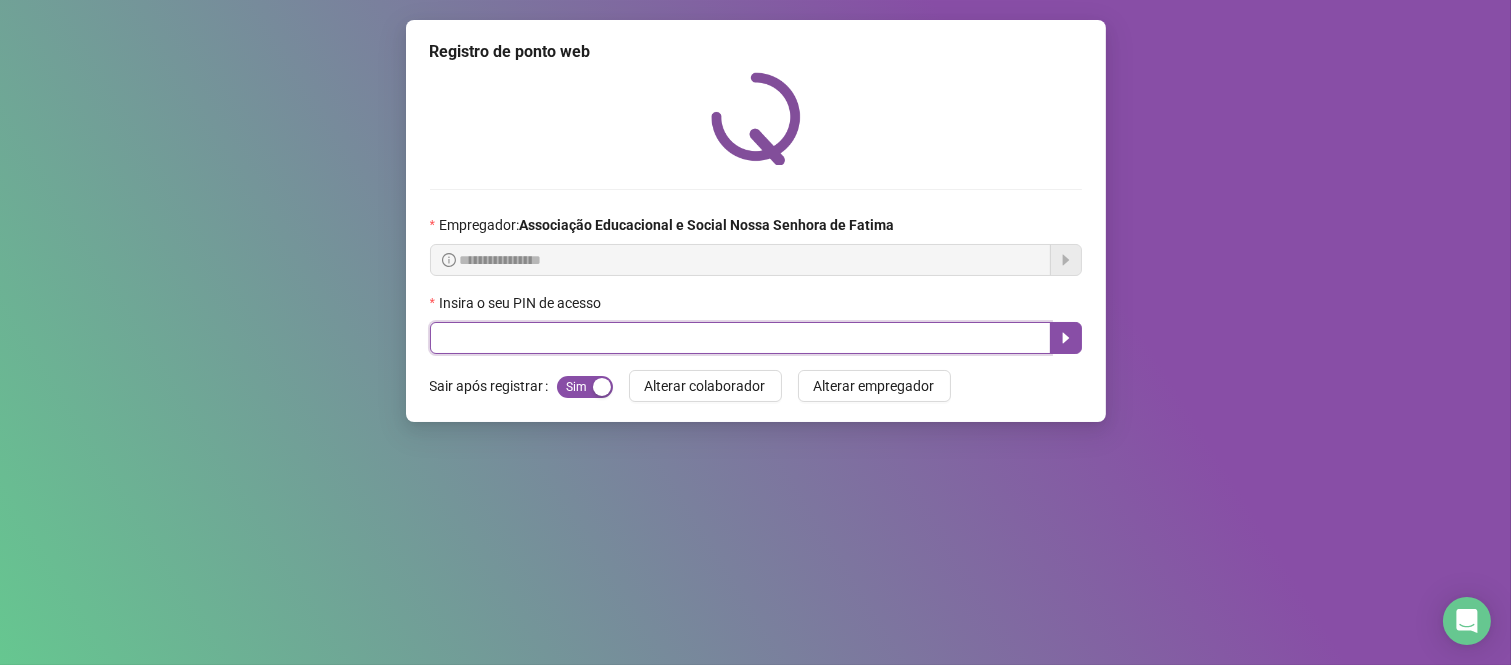 click at bounding box center [740, 338] 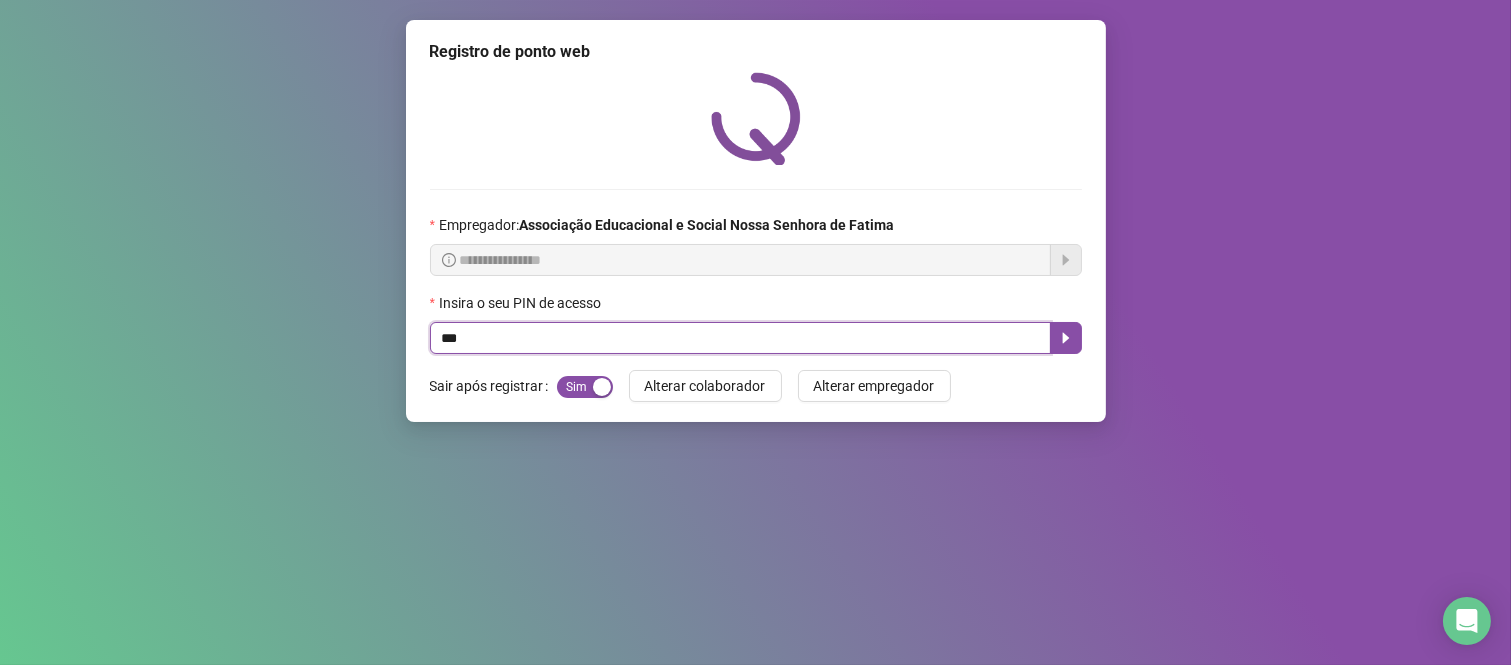 type on "***" 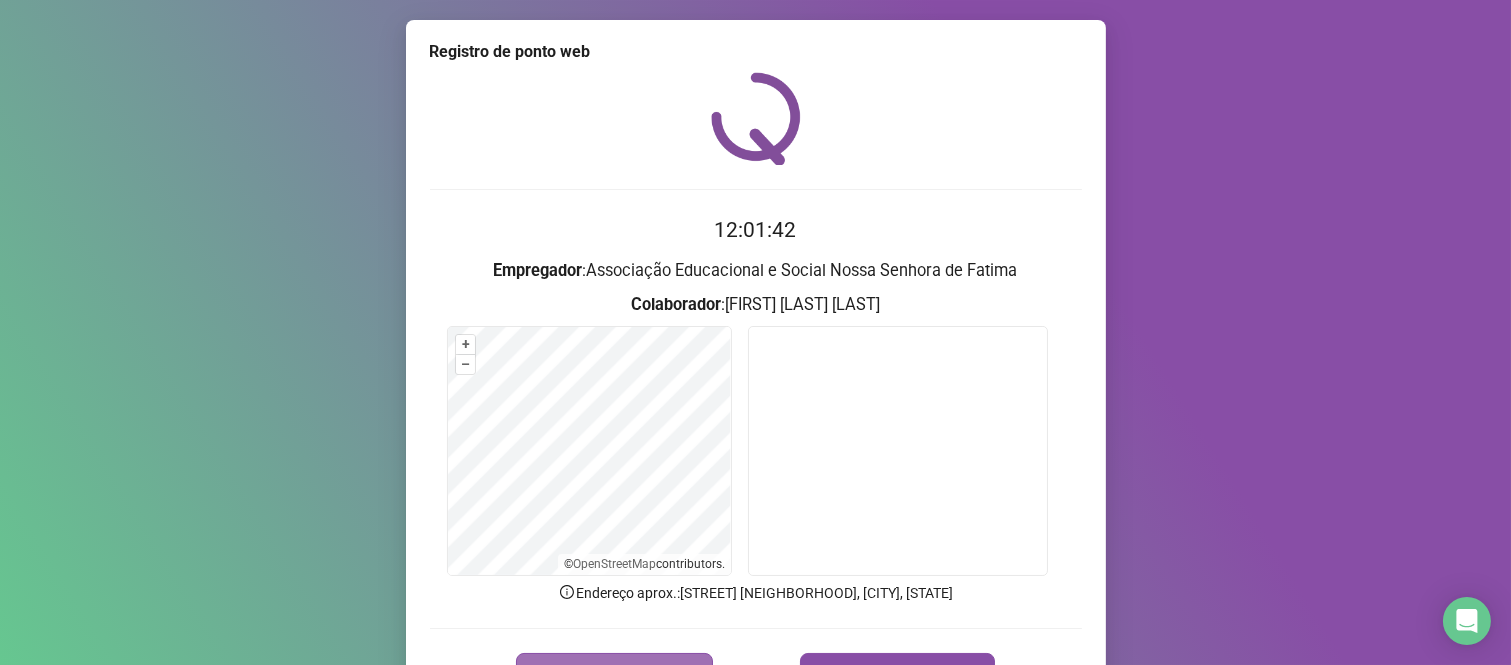 click on "REGISTRAR PONTO" at bounding box center (614, 673) 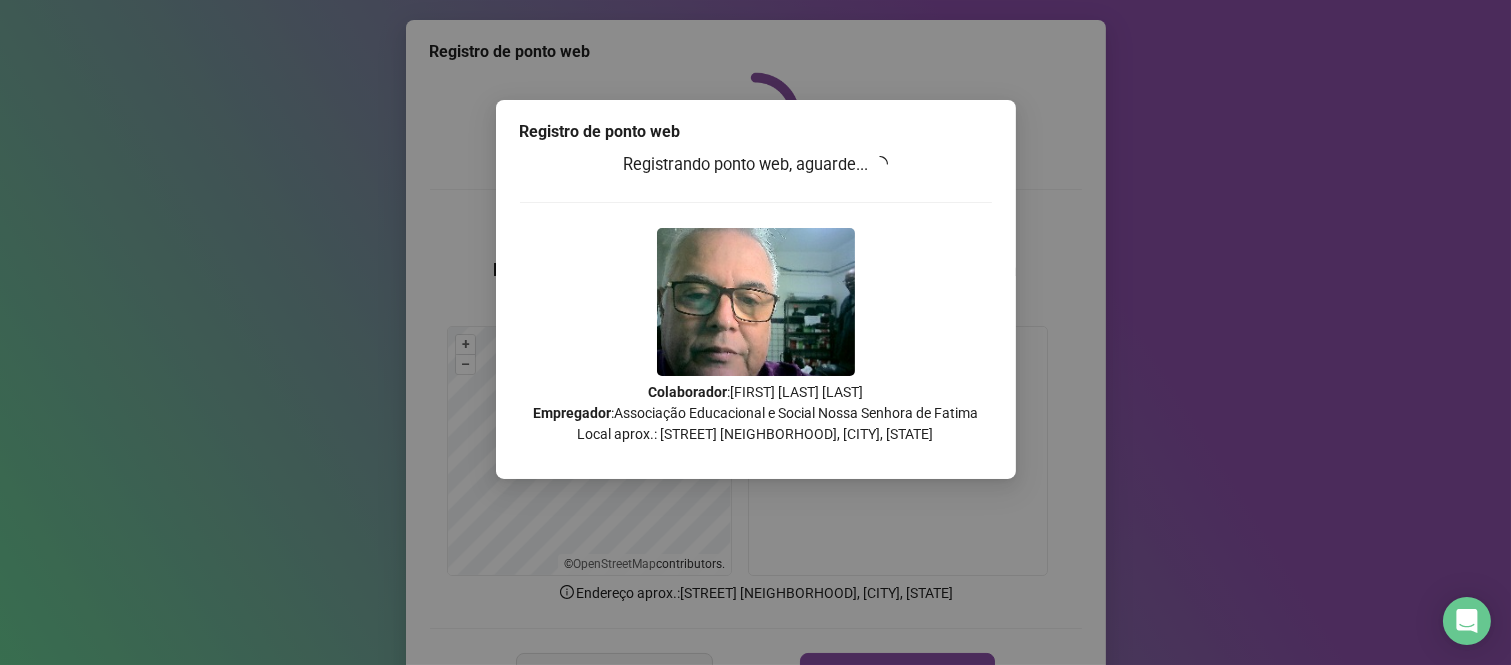 click on "Registro de ponto web Registrando ponto web, aguarde...   Colaborador :  [FIRST] [LAST] [LAST] Empregador :  Associação Educacional e Social Nossa Senhora de Fatima Local aprox.: [STREET] [NEIGHBORHOOD], [CITY], [STATE]" at bounding box center [755, 332] 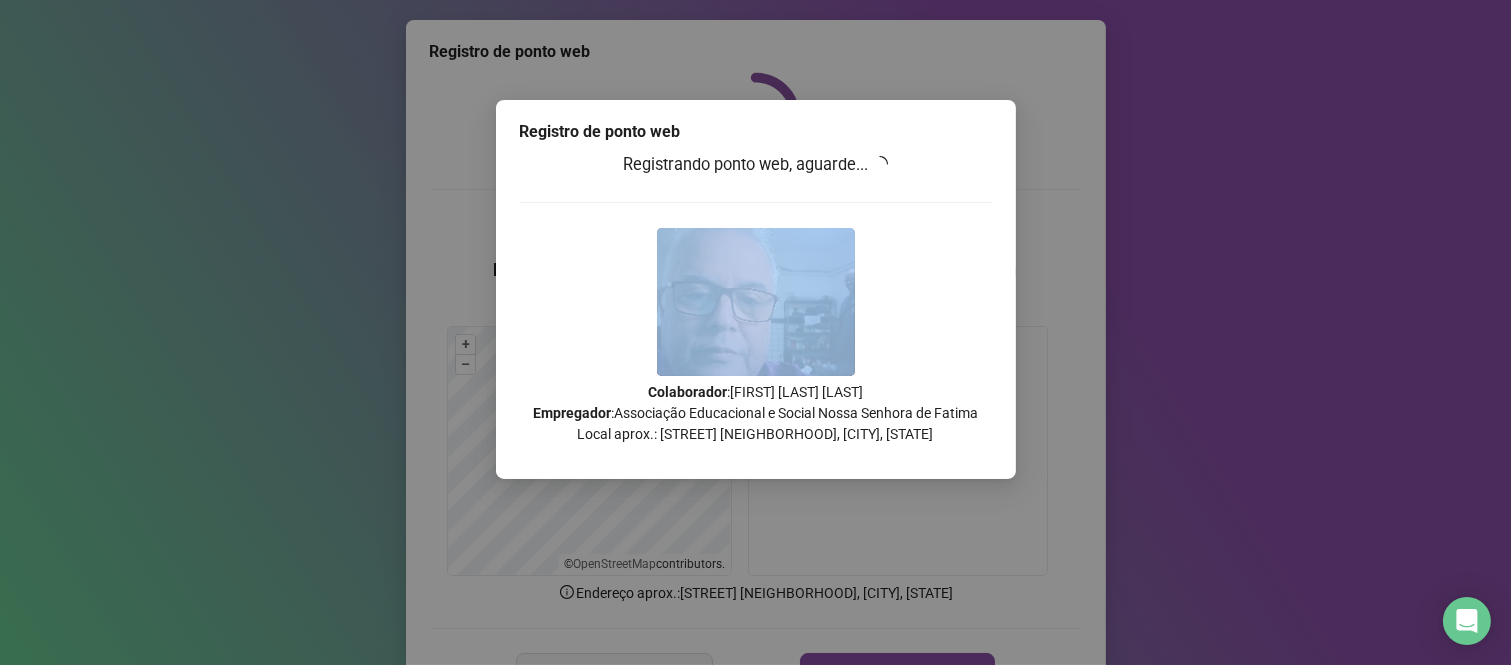 click on "Registro de ponto web Registrando ponto web, aguarde...   Colaborador :  [FIRST] [LAST] [LAST] Empregador :  Associação Educacional e Social Nossa Senhora de Fatima Local aprox.: [STREET] [NEIGHBORHOOD], [CITY], [STATE]" at bounding box center [755, 332] 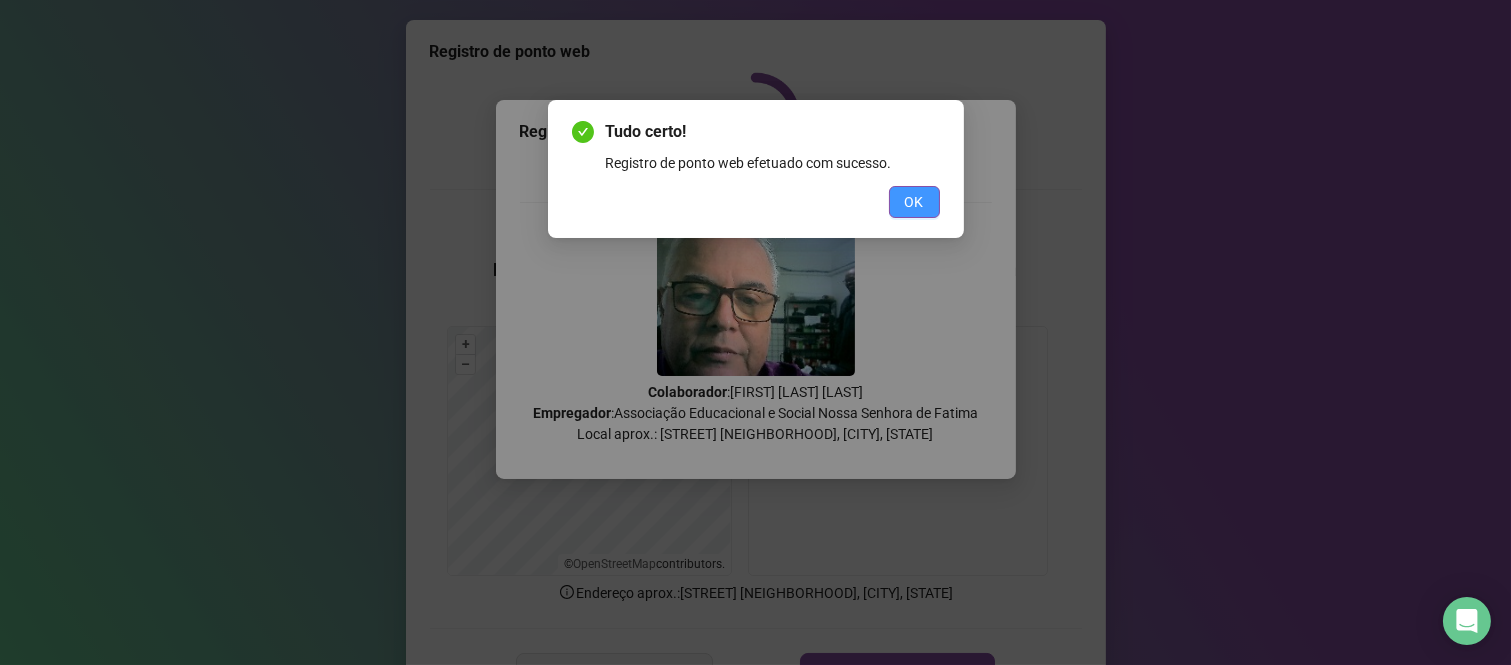 click on "OK" at bounding box center [914, 202] 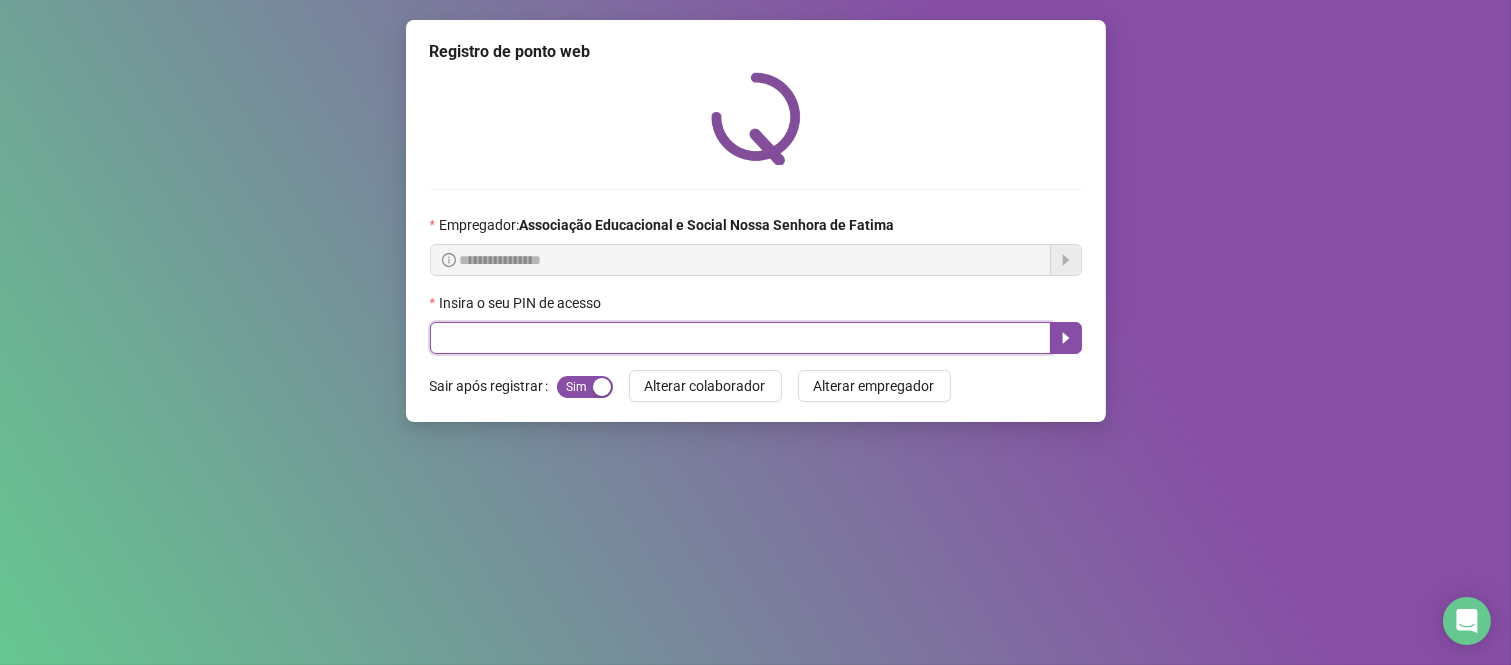 click at bounding box center [740, 338] 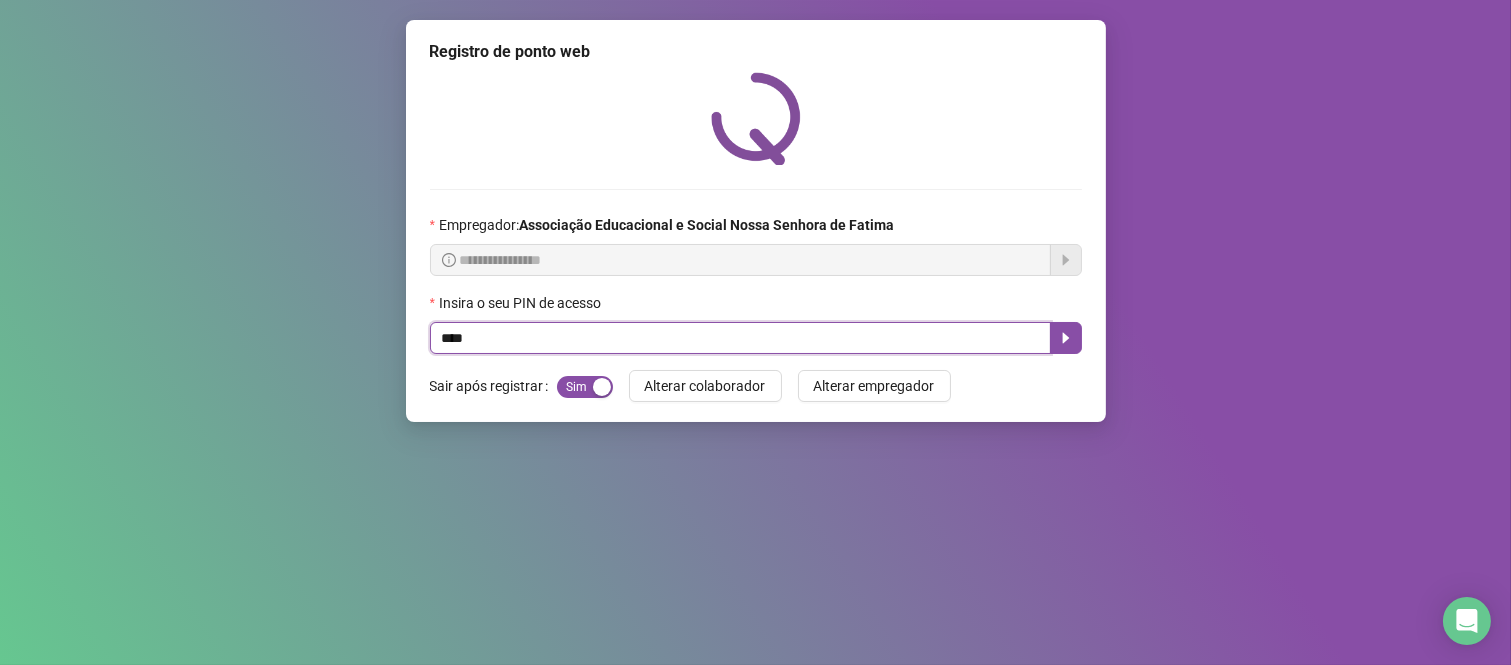 type on "*****" 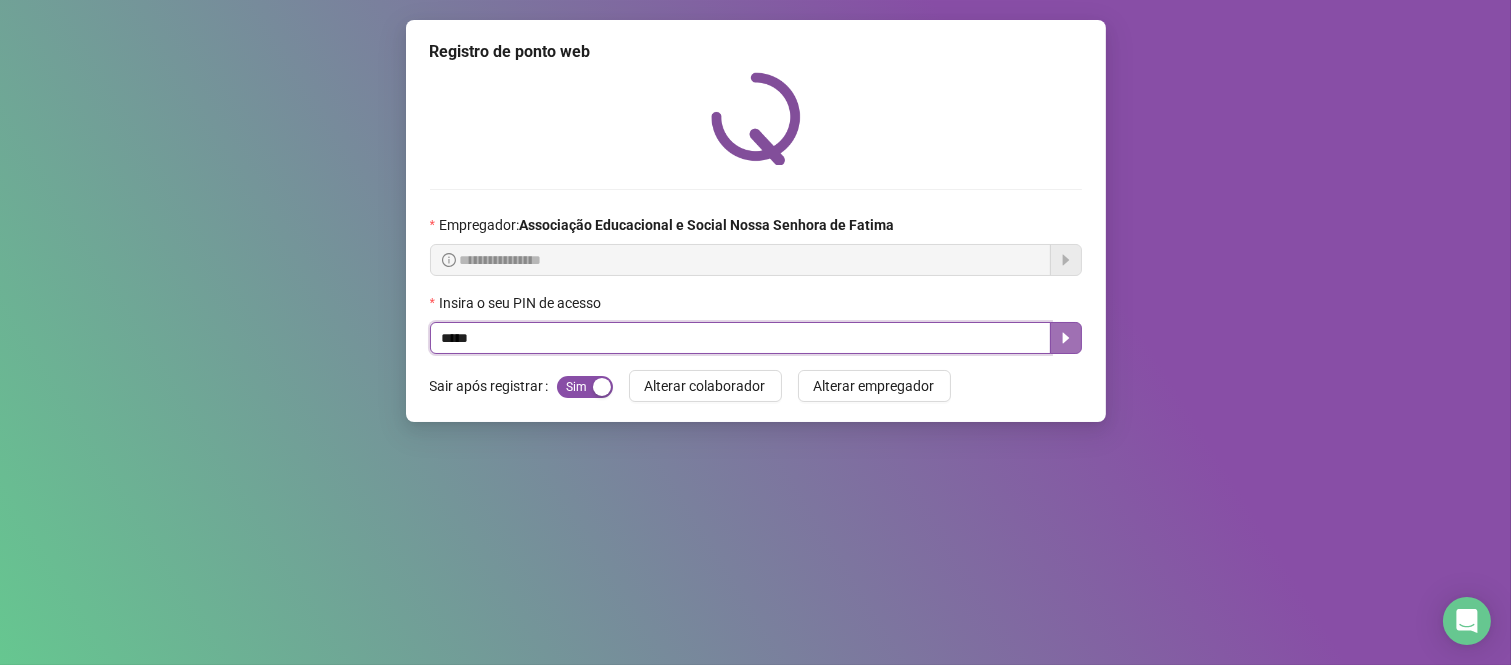 click at bounding box center (1066, 338) 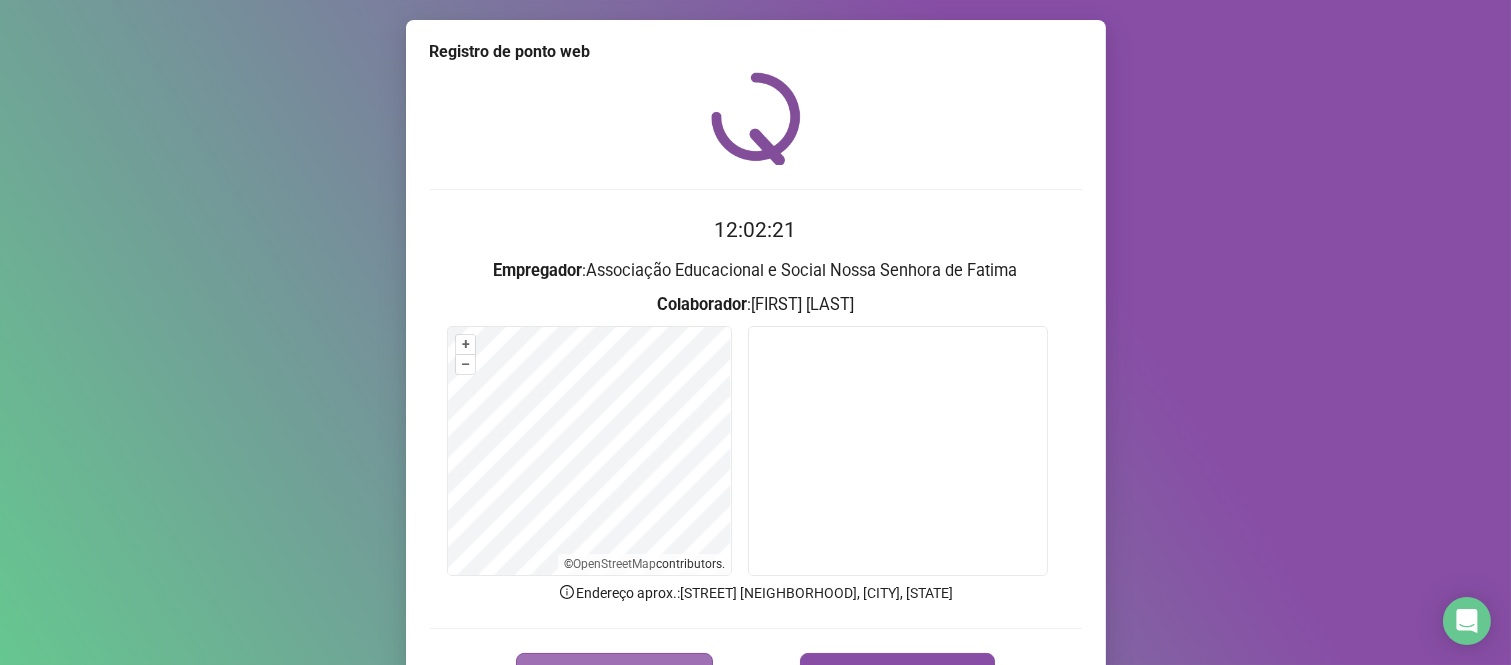 click on "REGISTRAR PONTO" at bounding box center [626, 673] 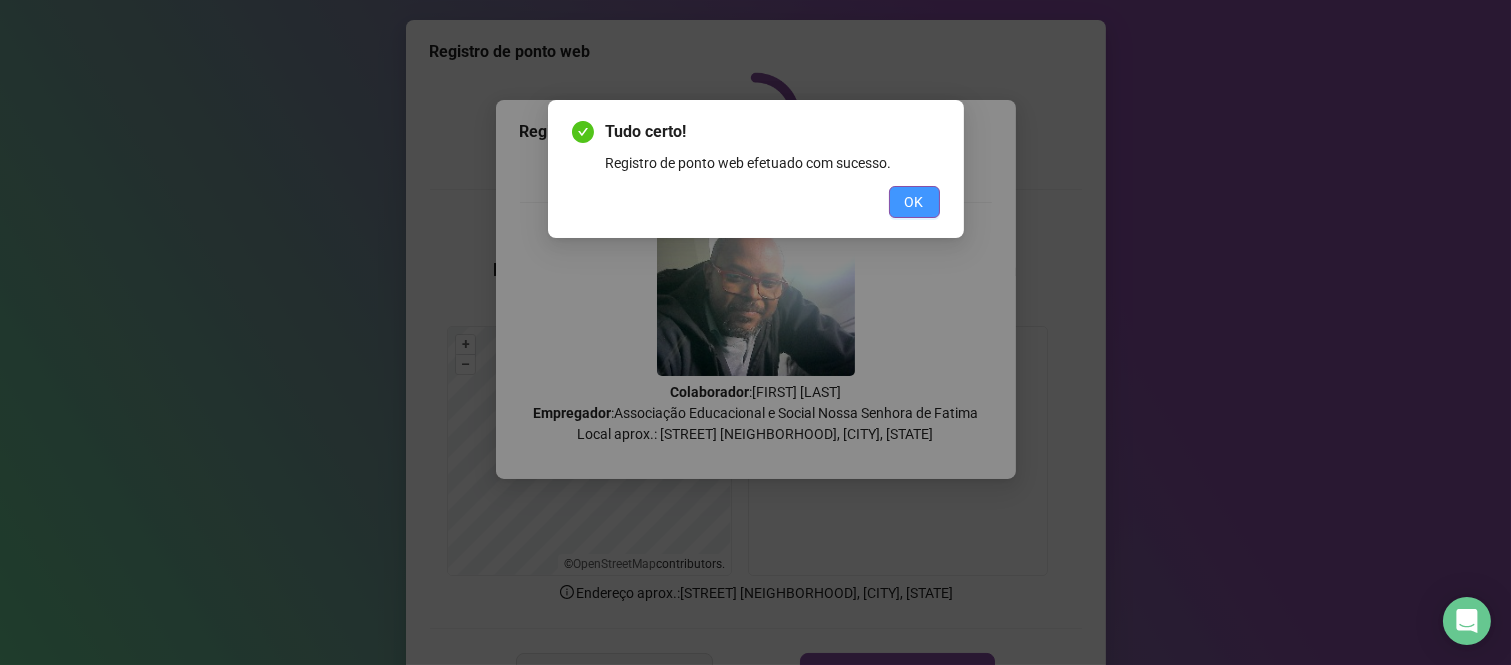 click on "OK" at bounding box center [914, 202] 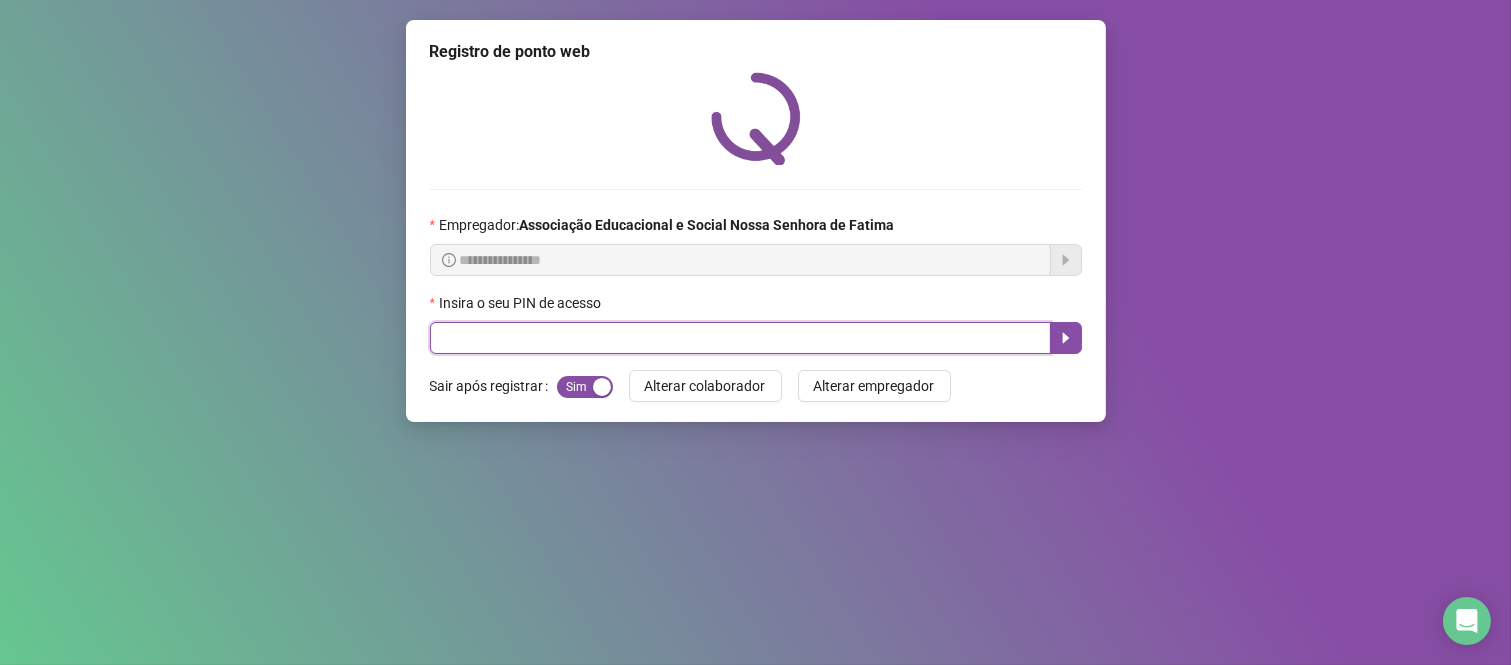 click at bounding box center [740, 338] 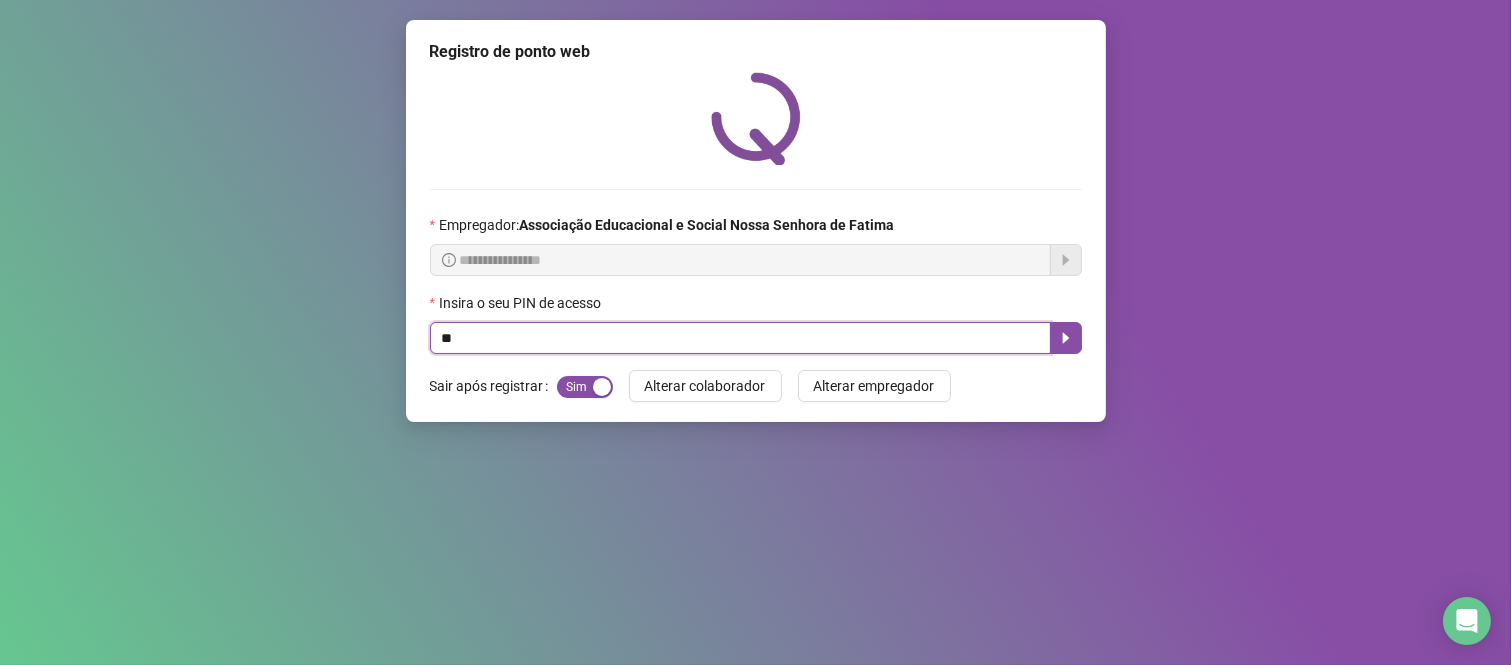type on "***" 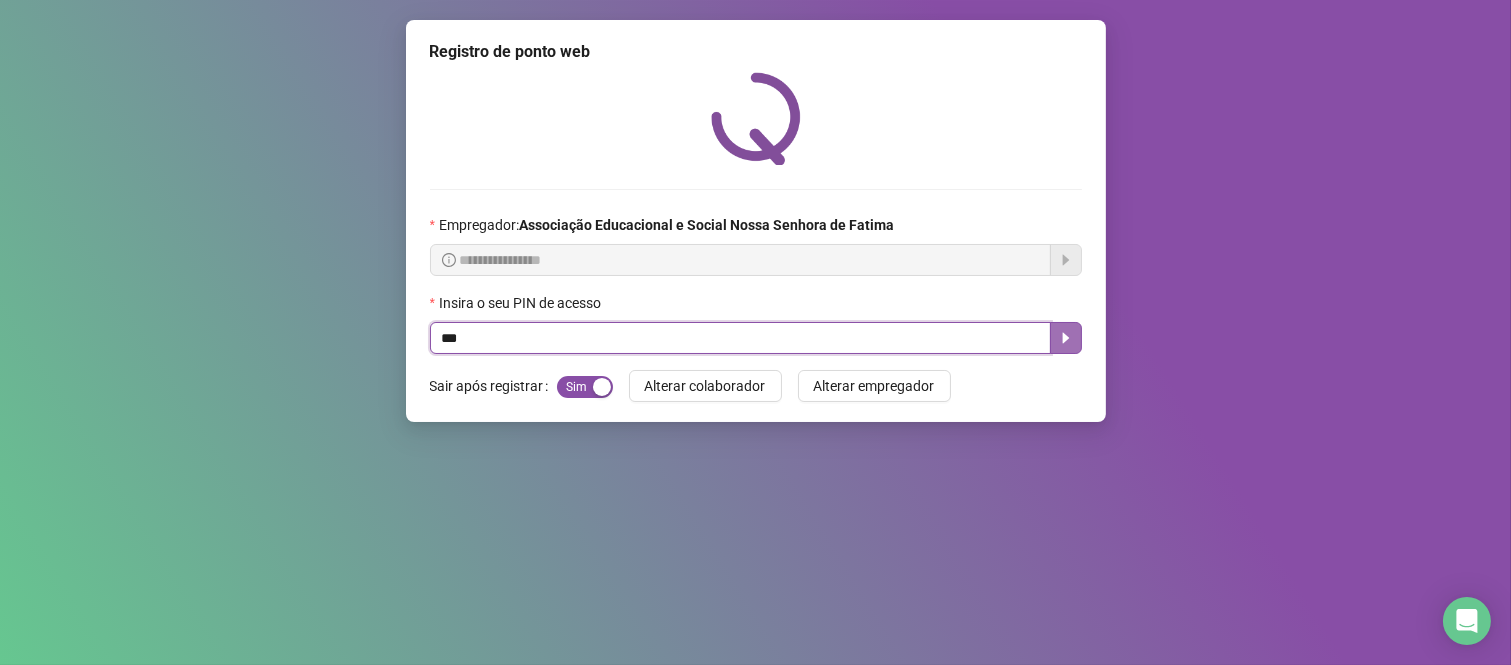 click 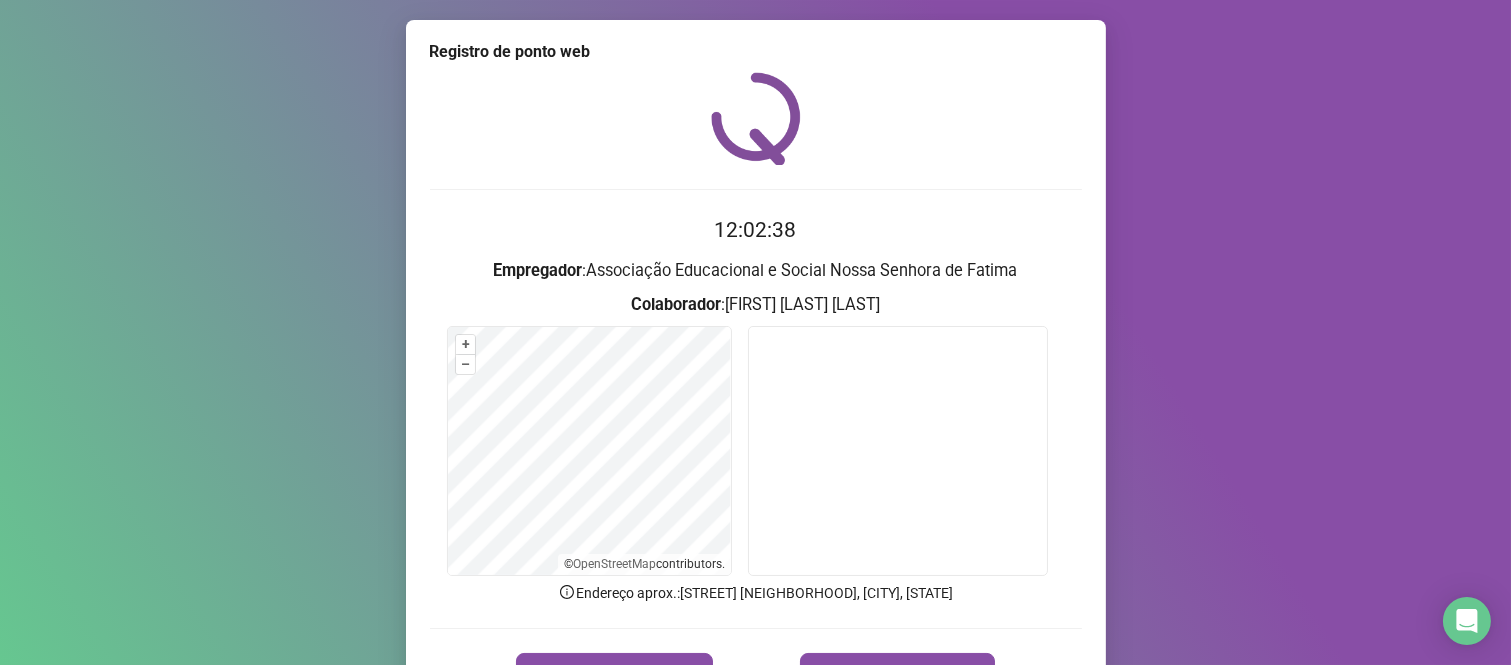 scroll, scrollTop: 114, scrollLeft: 0, axis: vertical 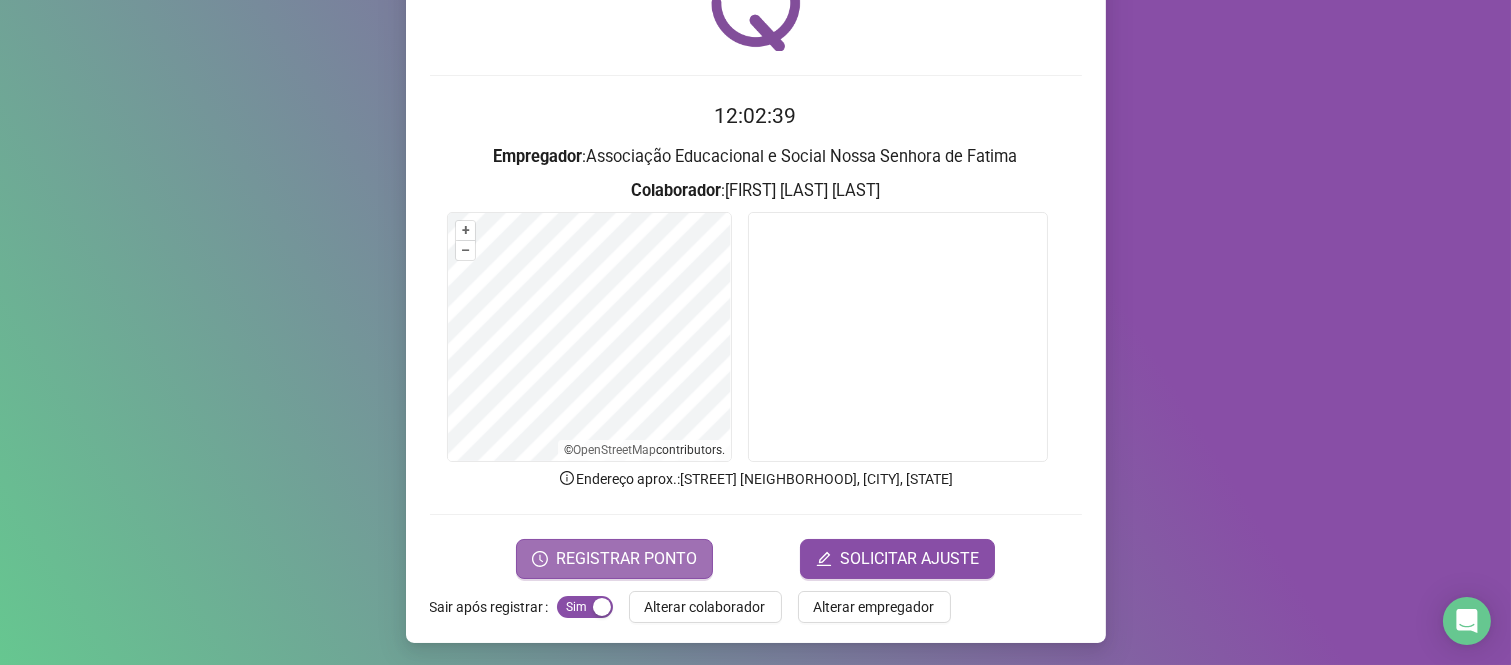click on "REGISTRAR PONTO" at bounding box center [626, 559] 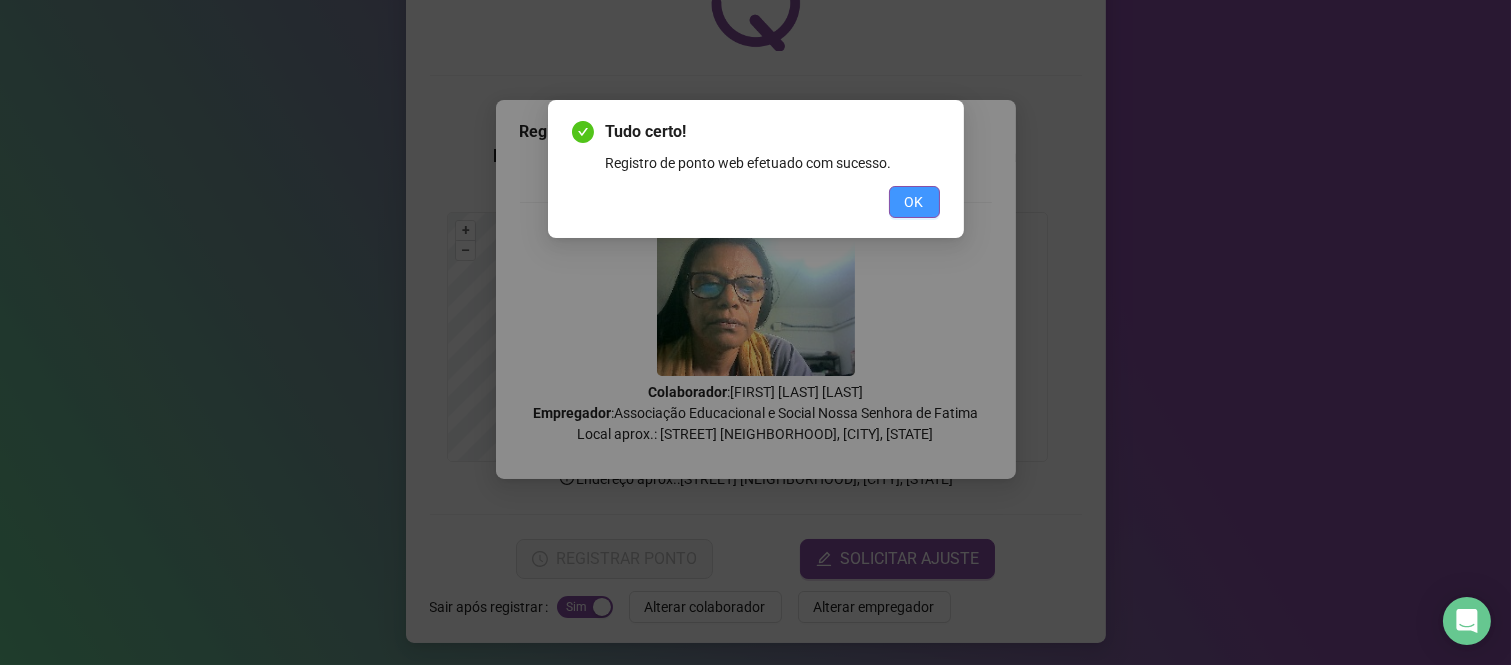 click on "OK" at bounding box center [914, 202] 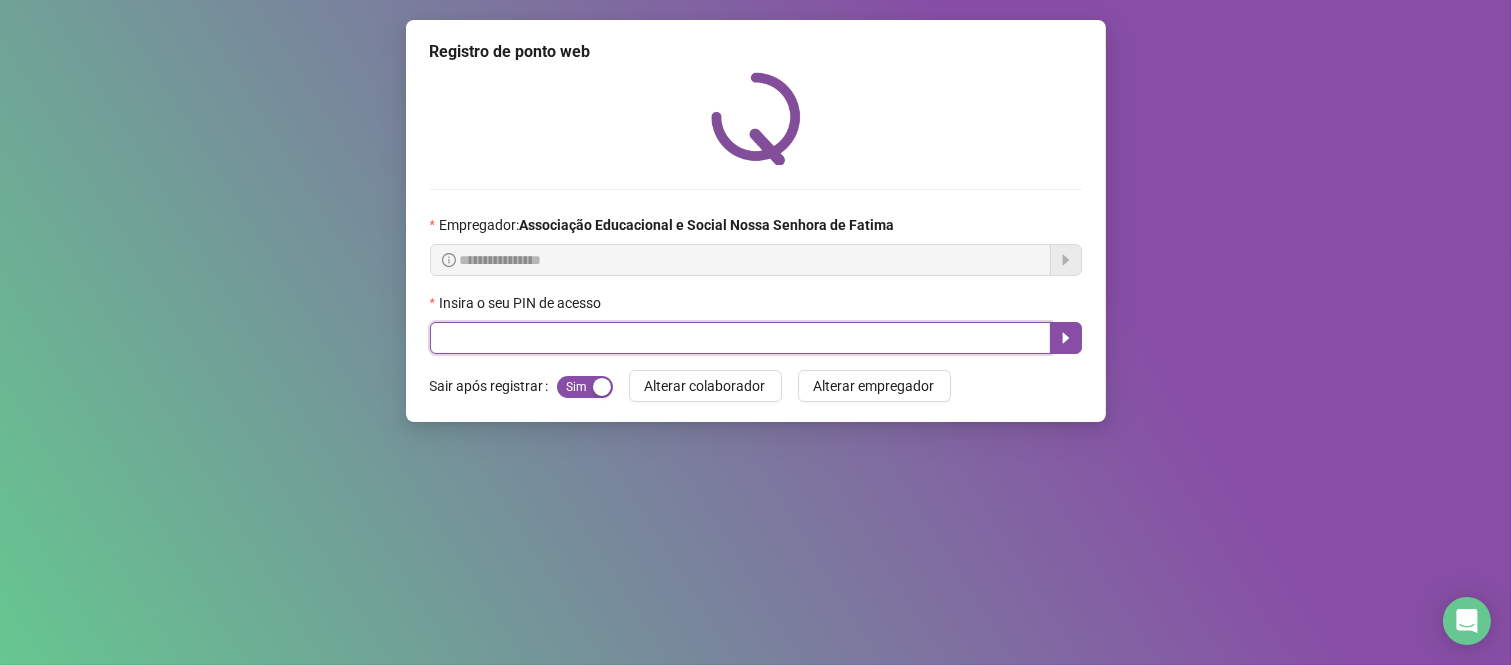 click at bounding box center [740, 338] 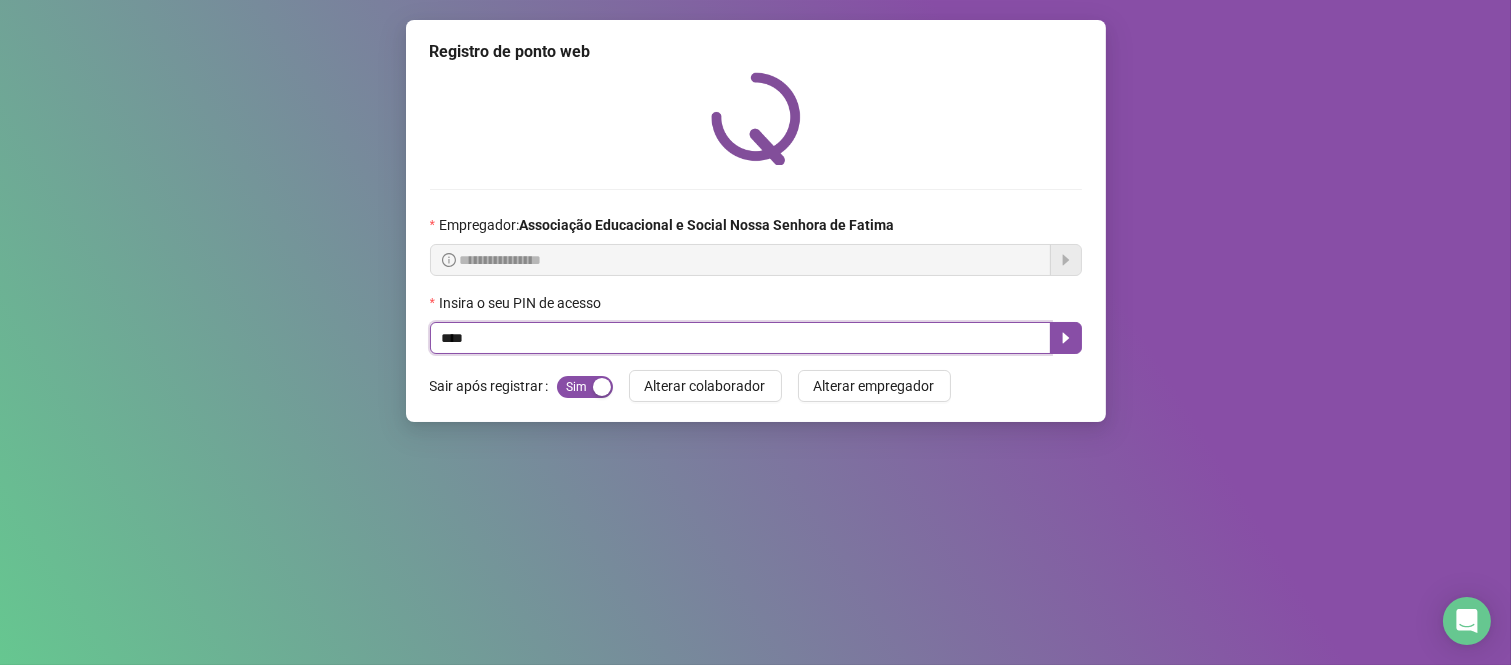 type on "****" 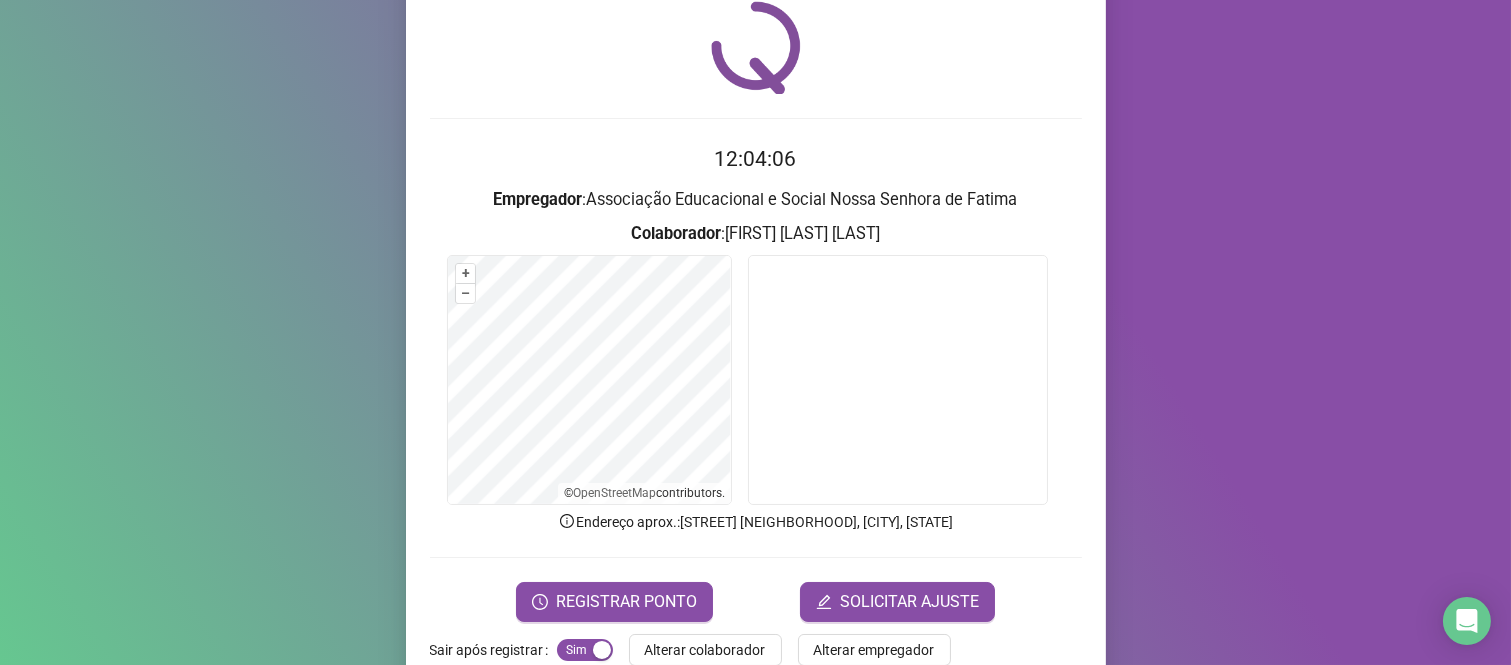 scroll, scrollTop: 114, scrollLeft: 0, axis: vertical 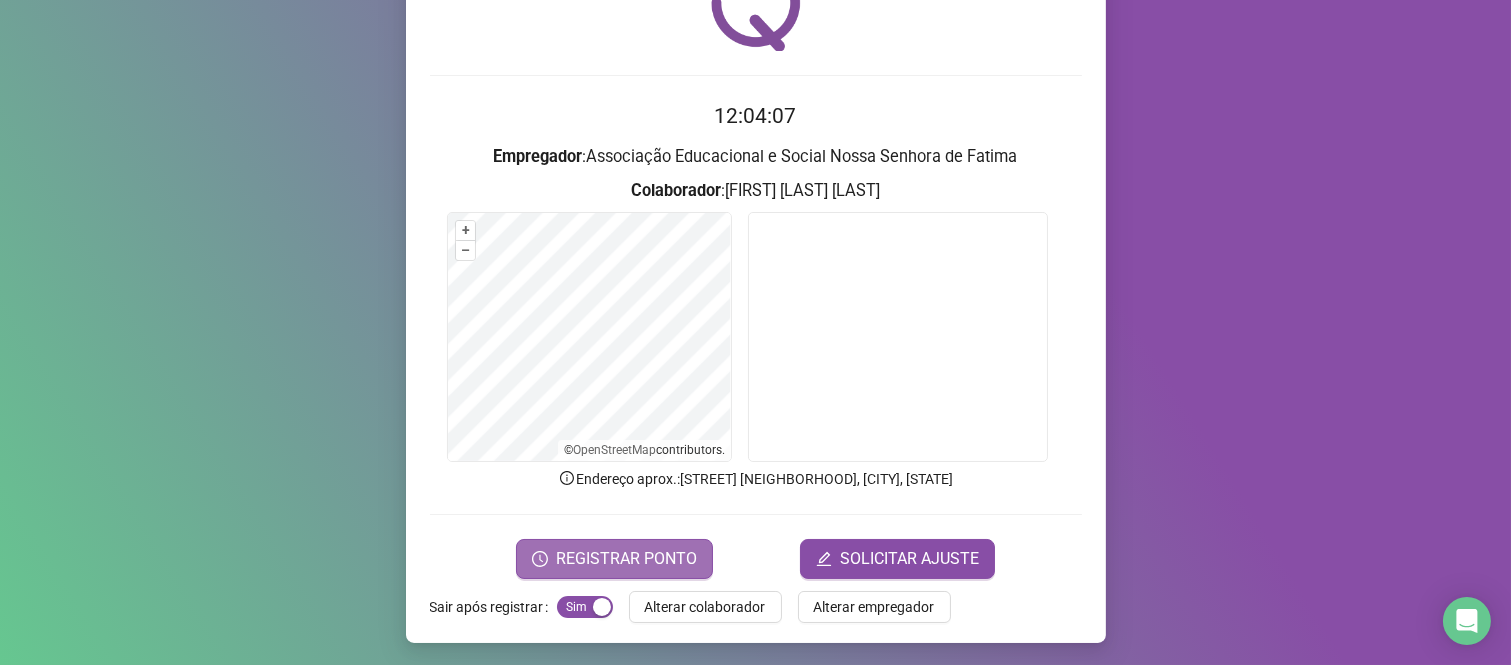 click on "REGISTRAR PONTO" at bounding box center (626, 559) 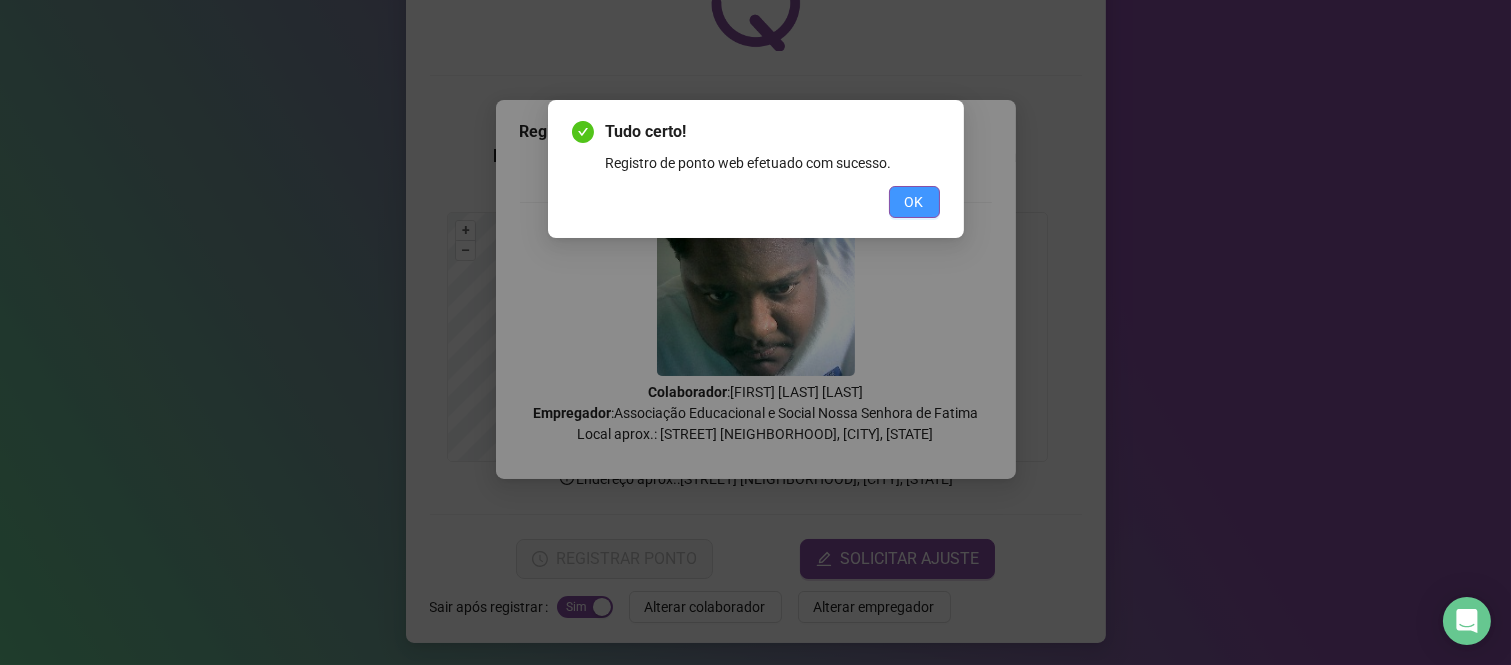 click on "OK" at bounding box center (914, 202) 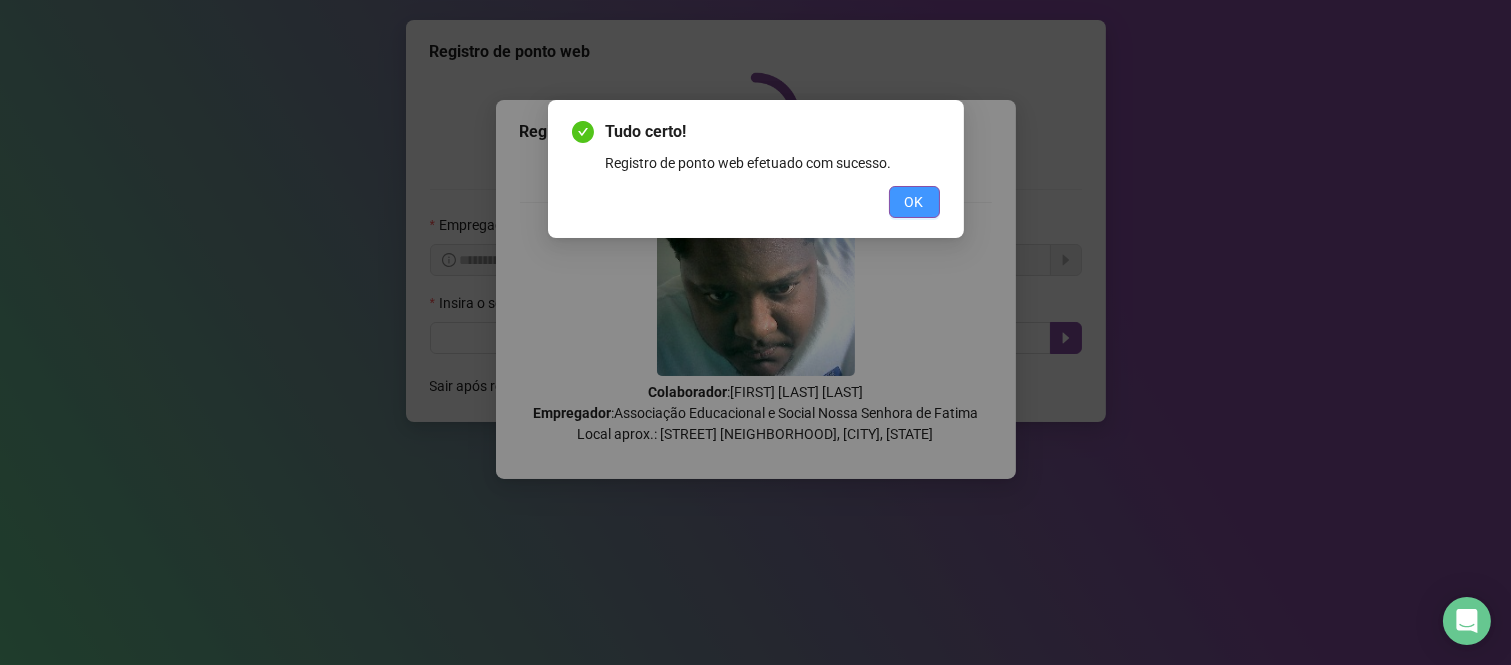 scroll, scrollTop: 0, scrollLeft: 0, axis: both 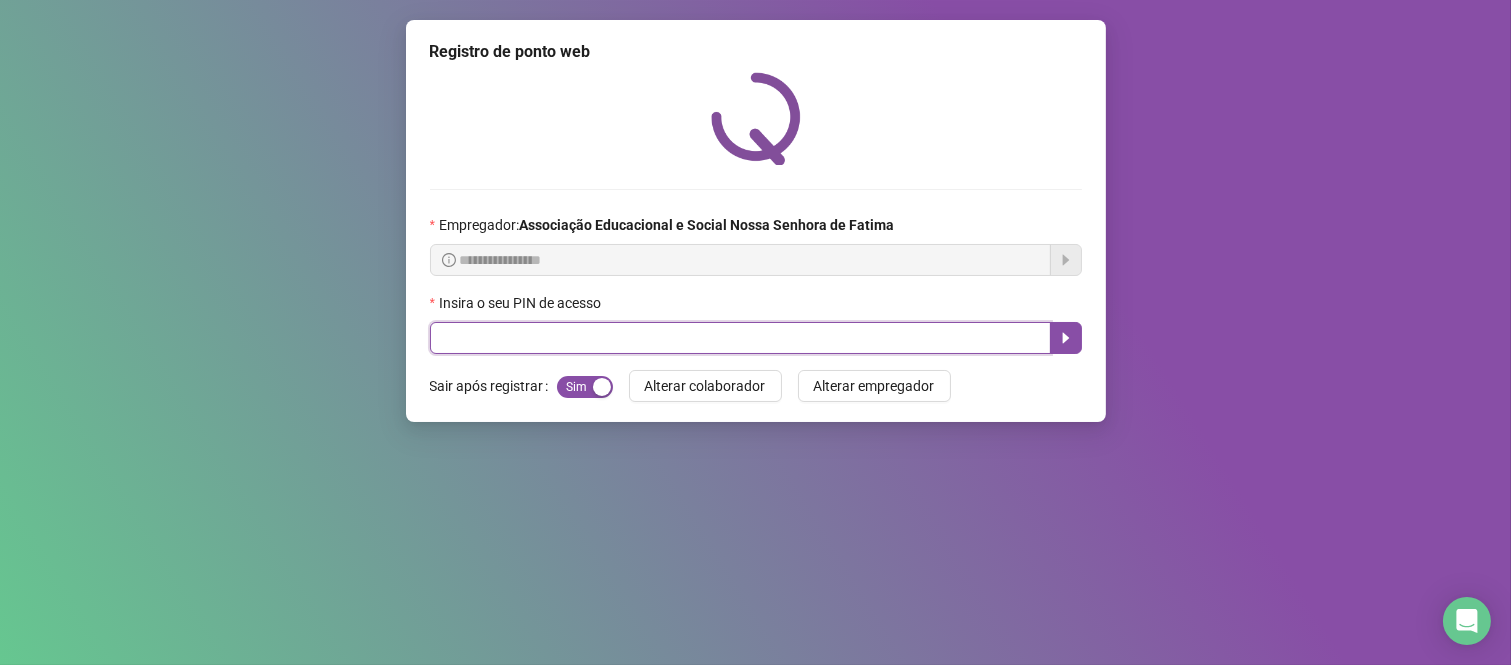 click at bounding box center (740, 338) 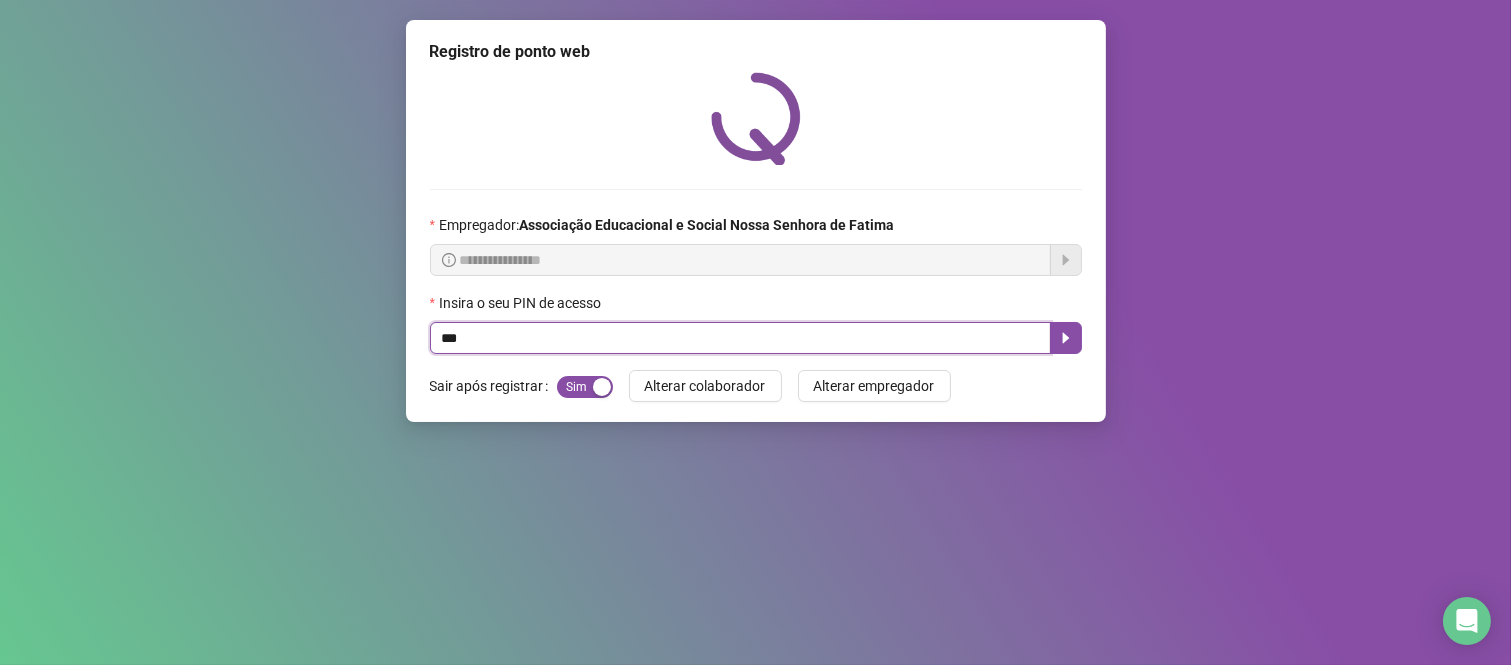 type on "***" 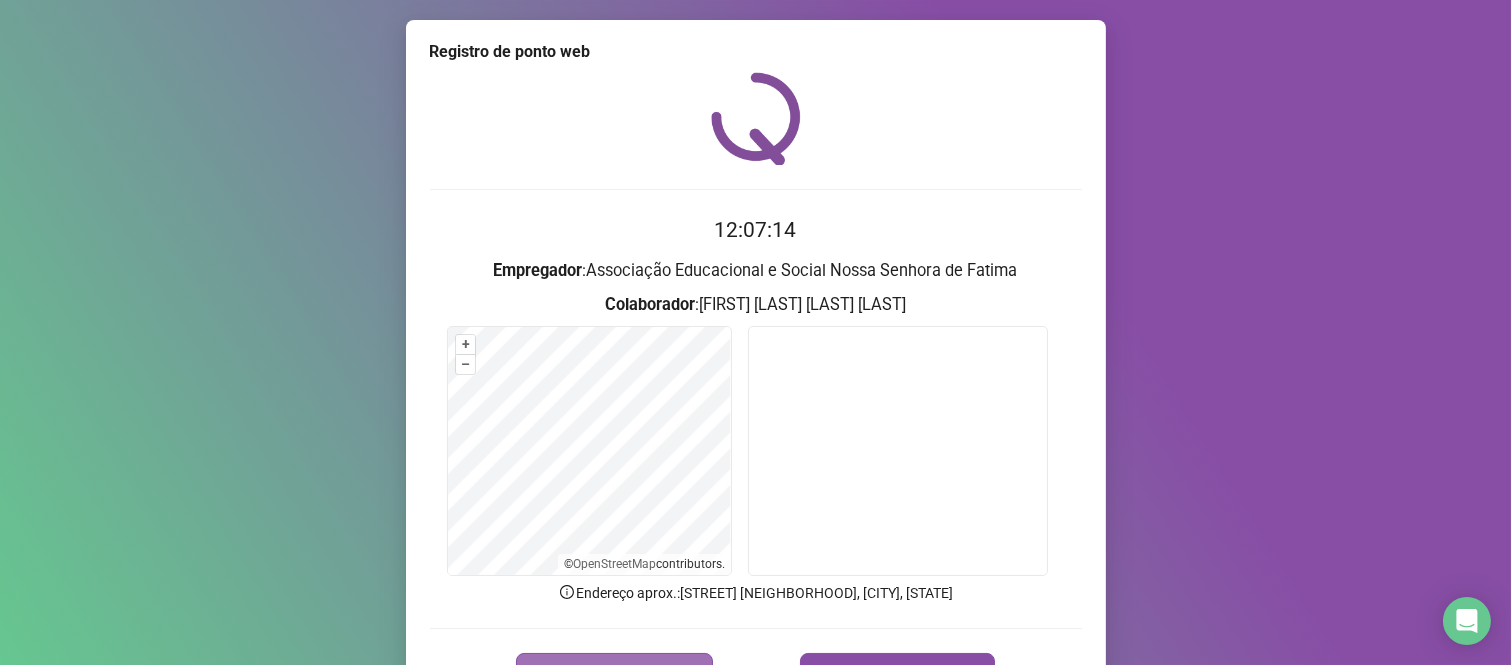 click on "REGISTRAR PONTO" at bounding box center [614, 673] 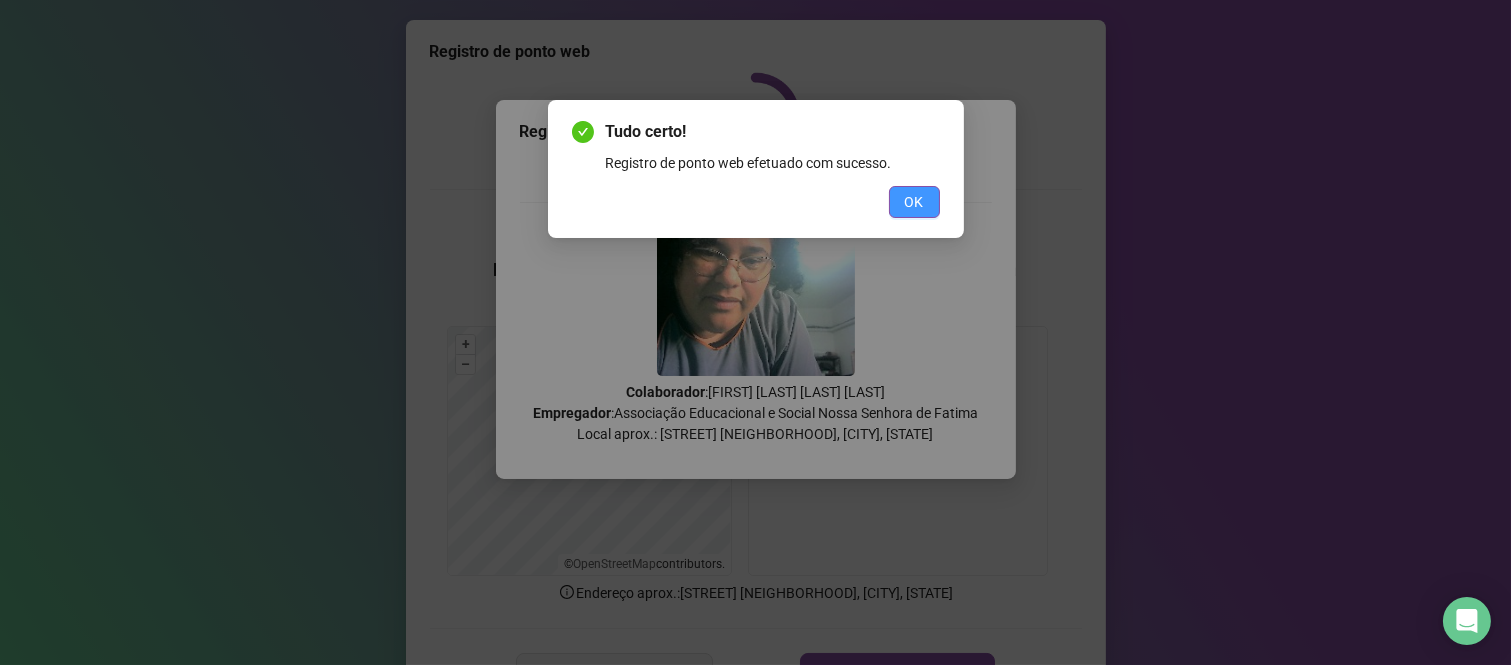 click on "OK" at bounding box center (914, 202) 